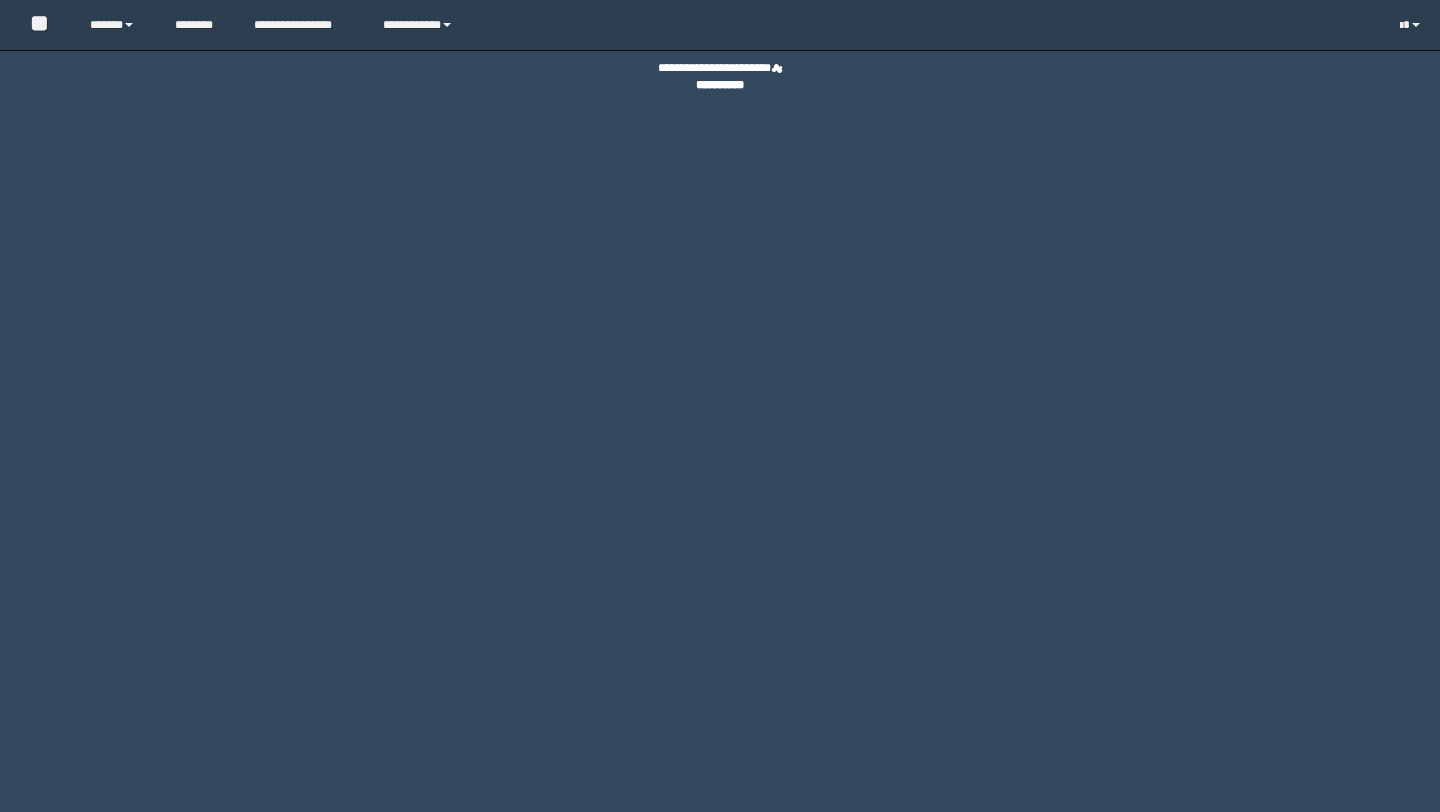 scroll, scrollTop: 0, scrollLeft: 0, axis: both 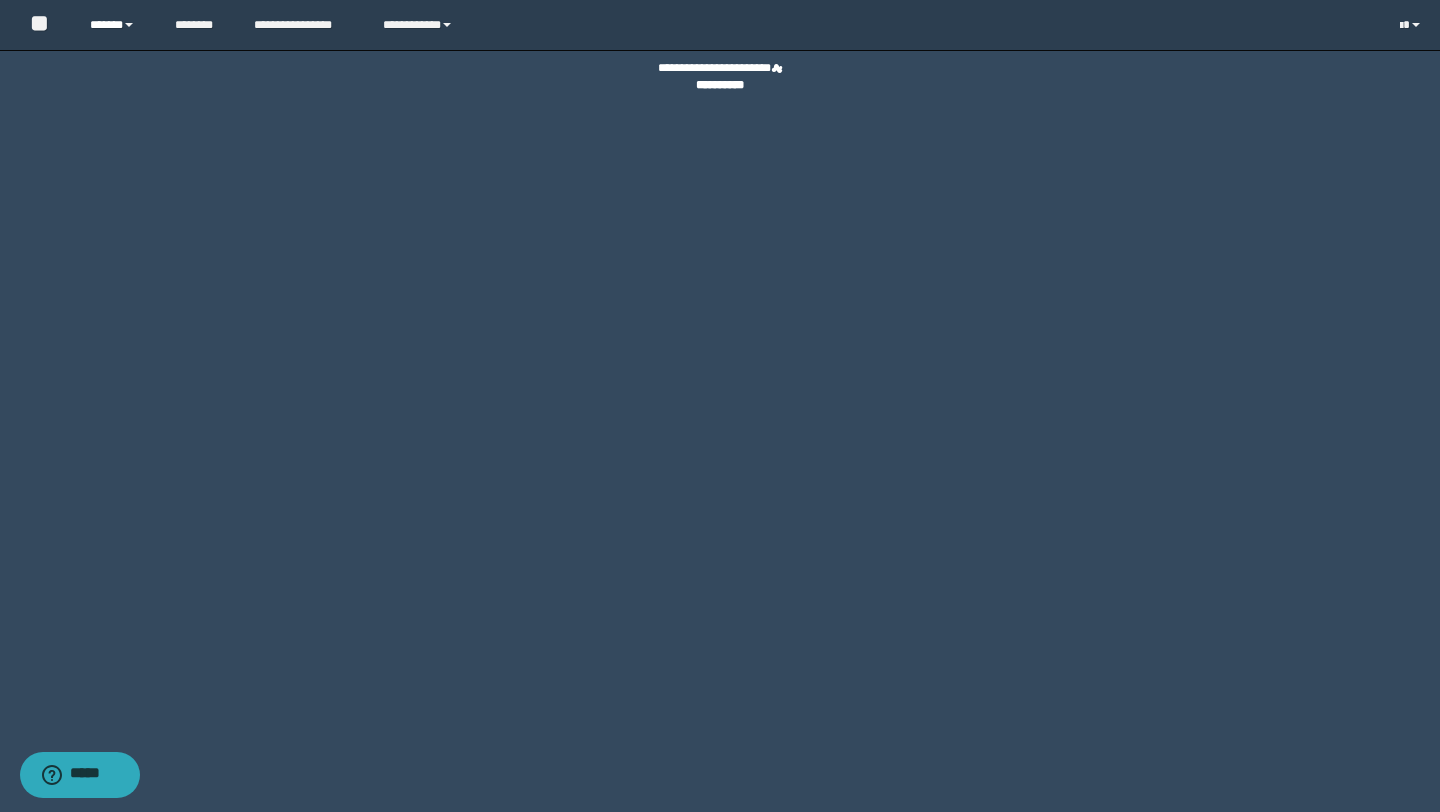 click on "******" at bounding box center (117, 25) 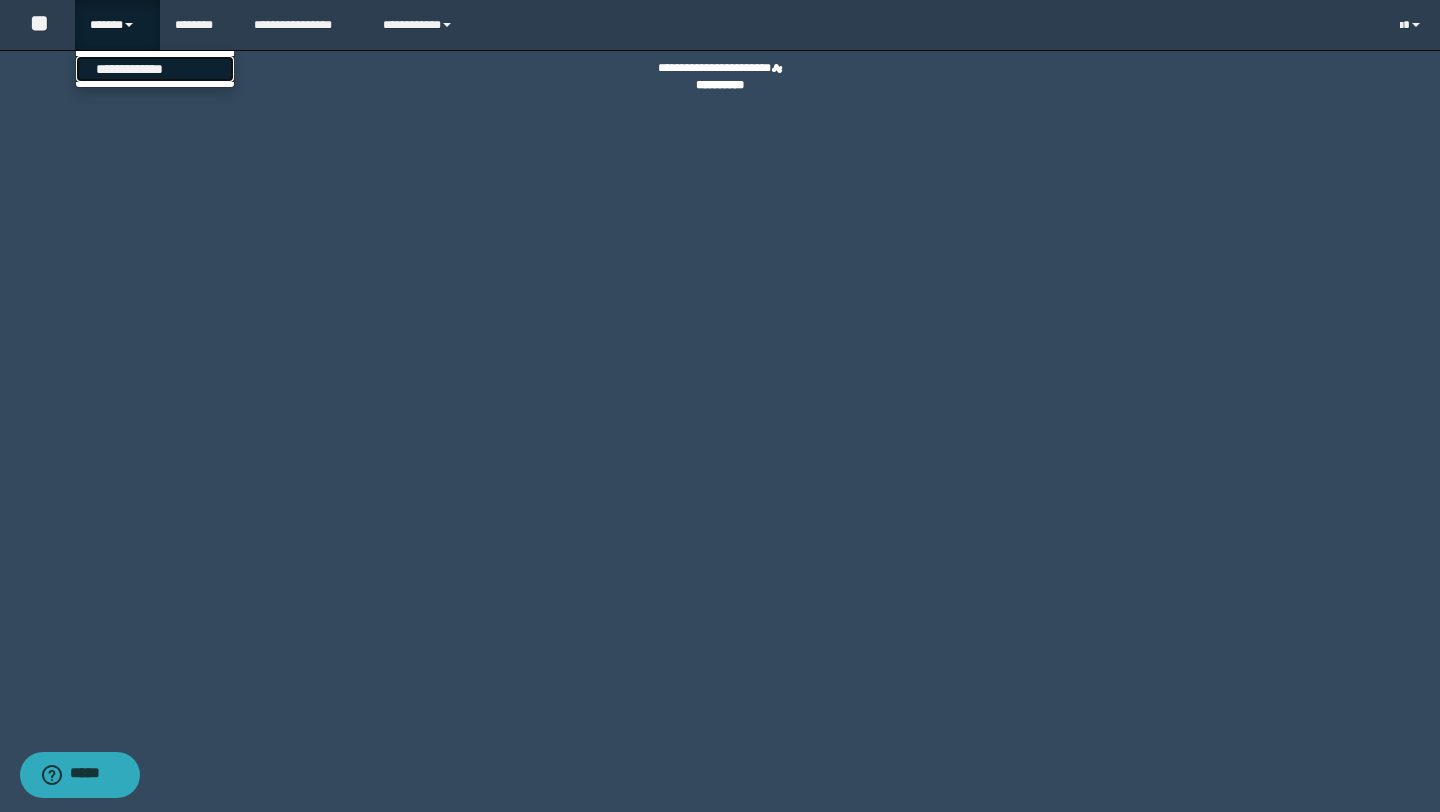 click on "**********" at bounding box center [155, 69] 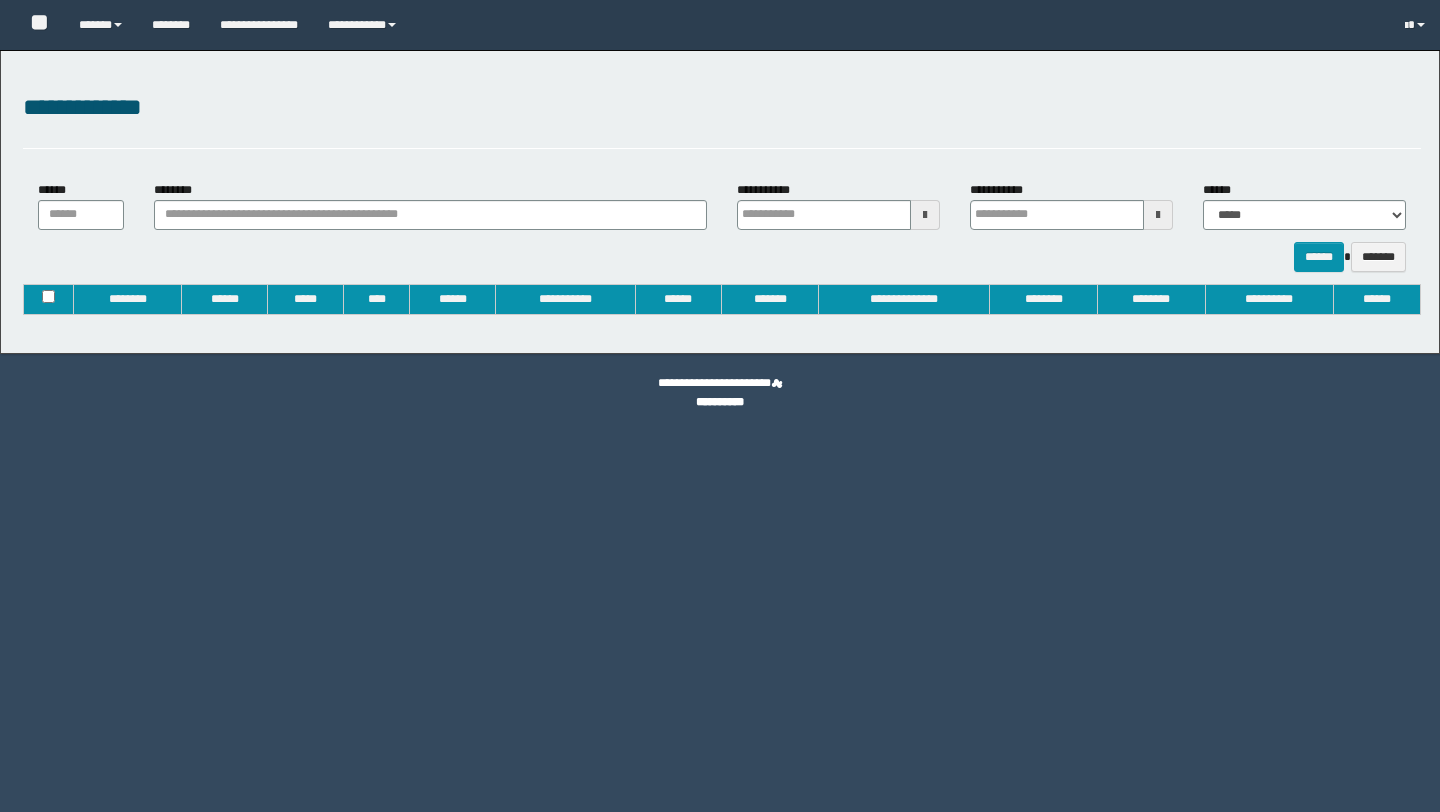 type on "**********" 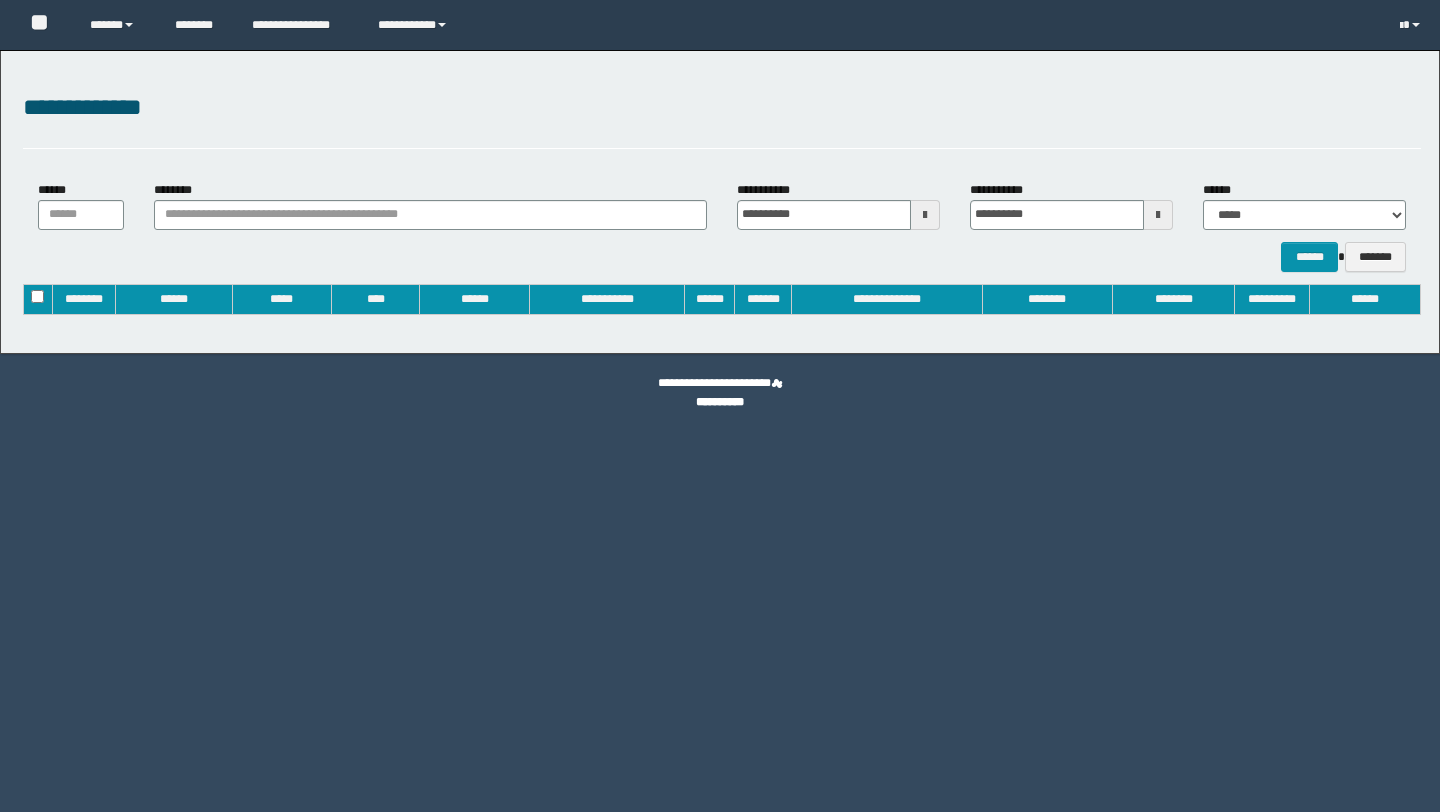 scroll, scrollTop: 0, scrollLeft: 0, axis: both 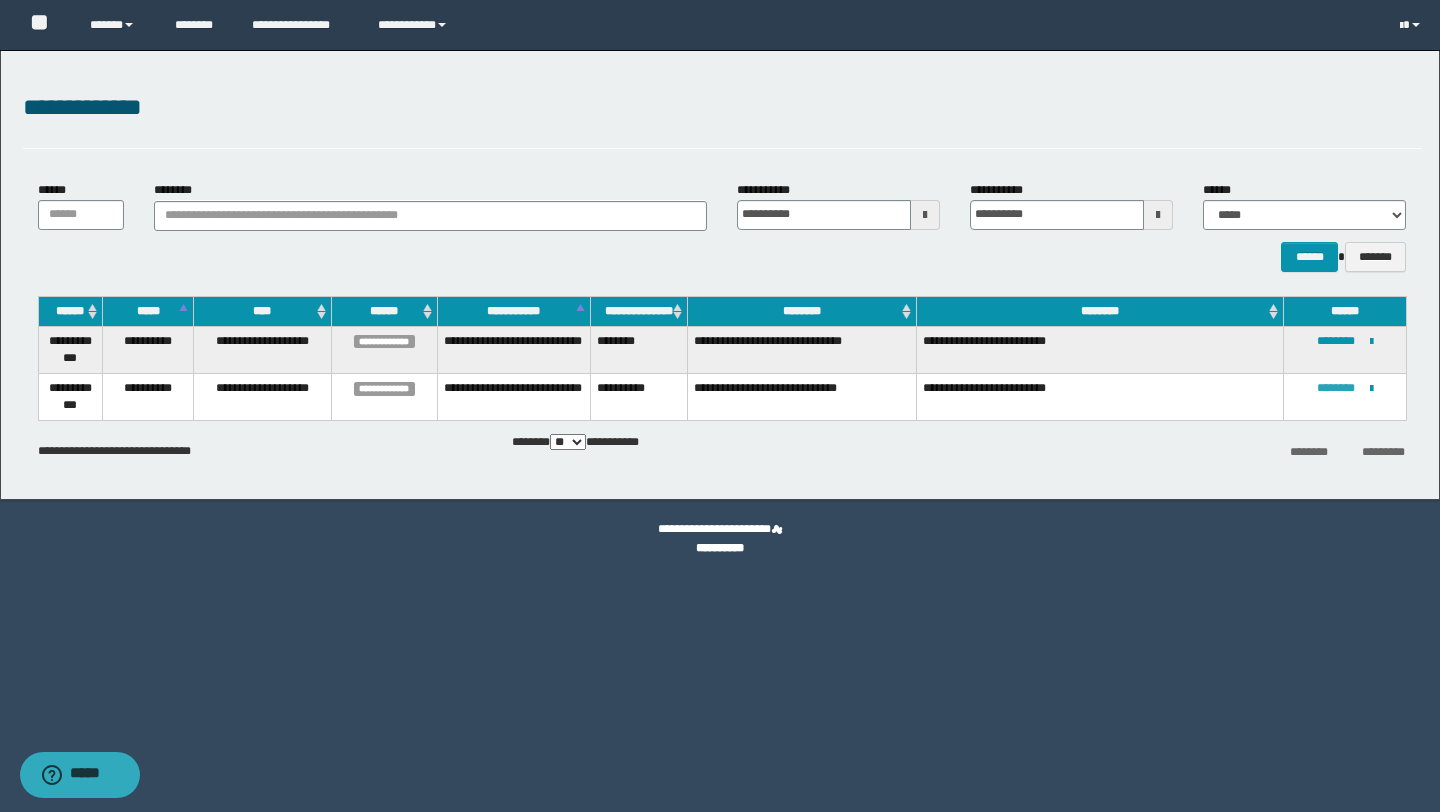 click on "********" at bounding box center [1336, 388] 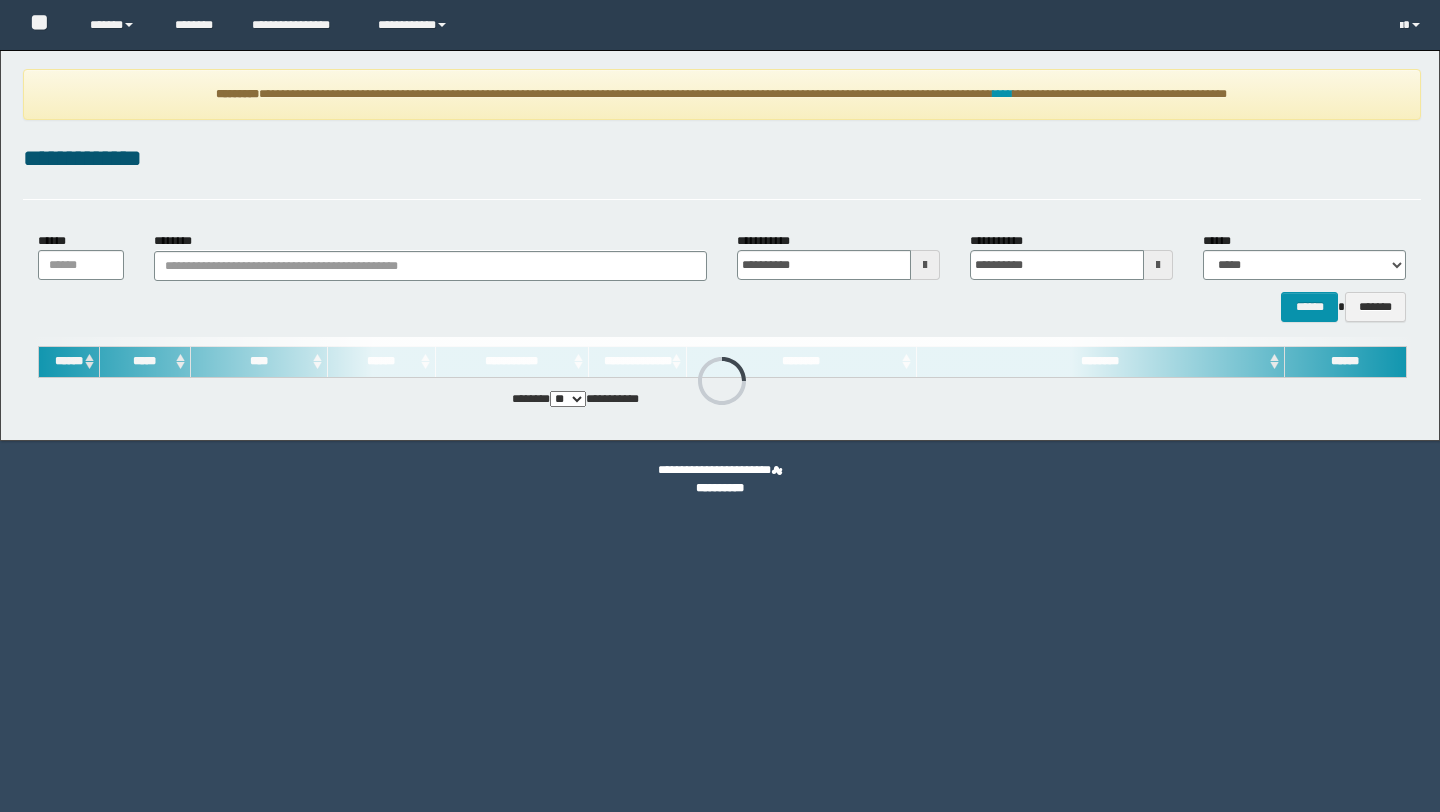 scroll, scrollTop: 0, scrollLeft: 0, axis: both 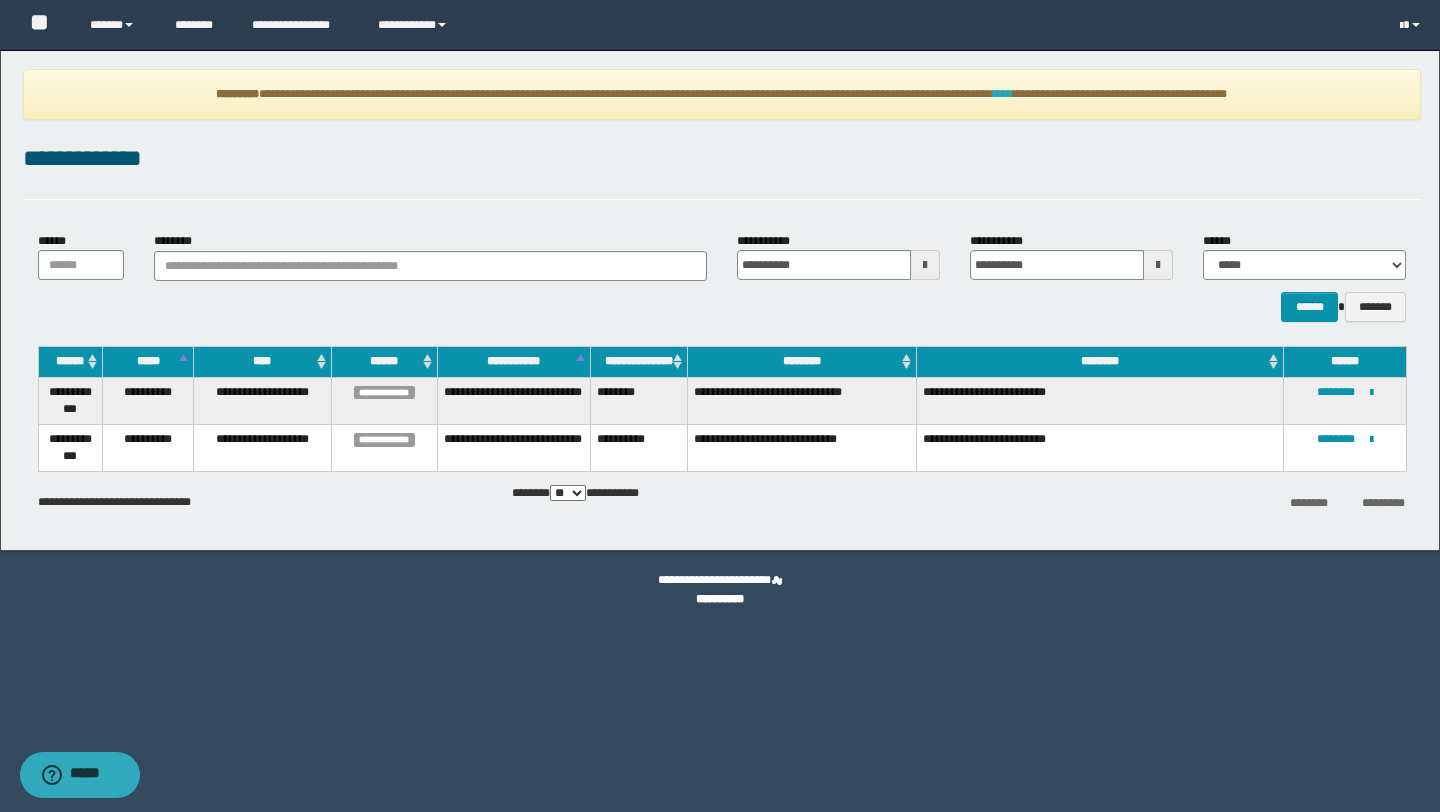 click on "****" at bounding box center [1003, 94] 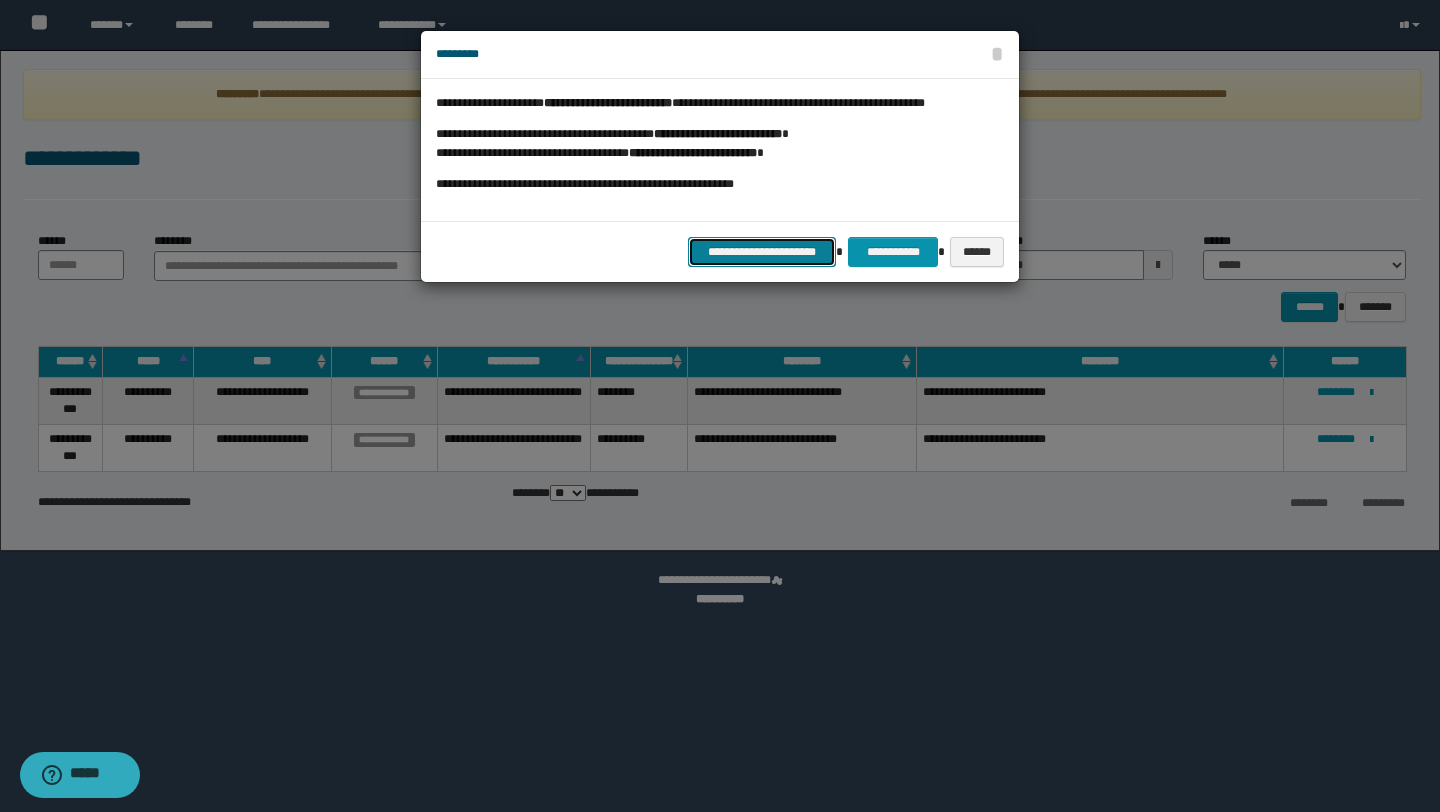 click on "**********" at bounding box center [762, 252] 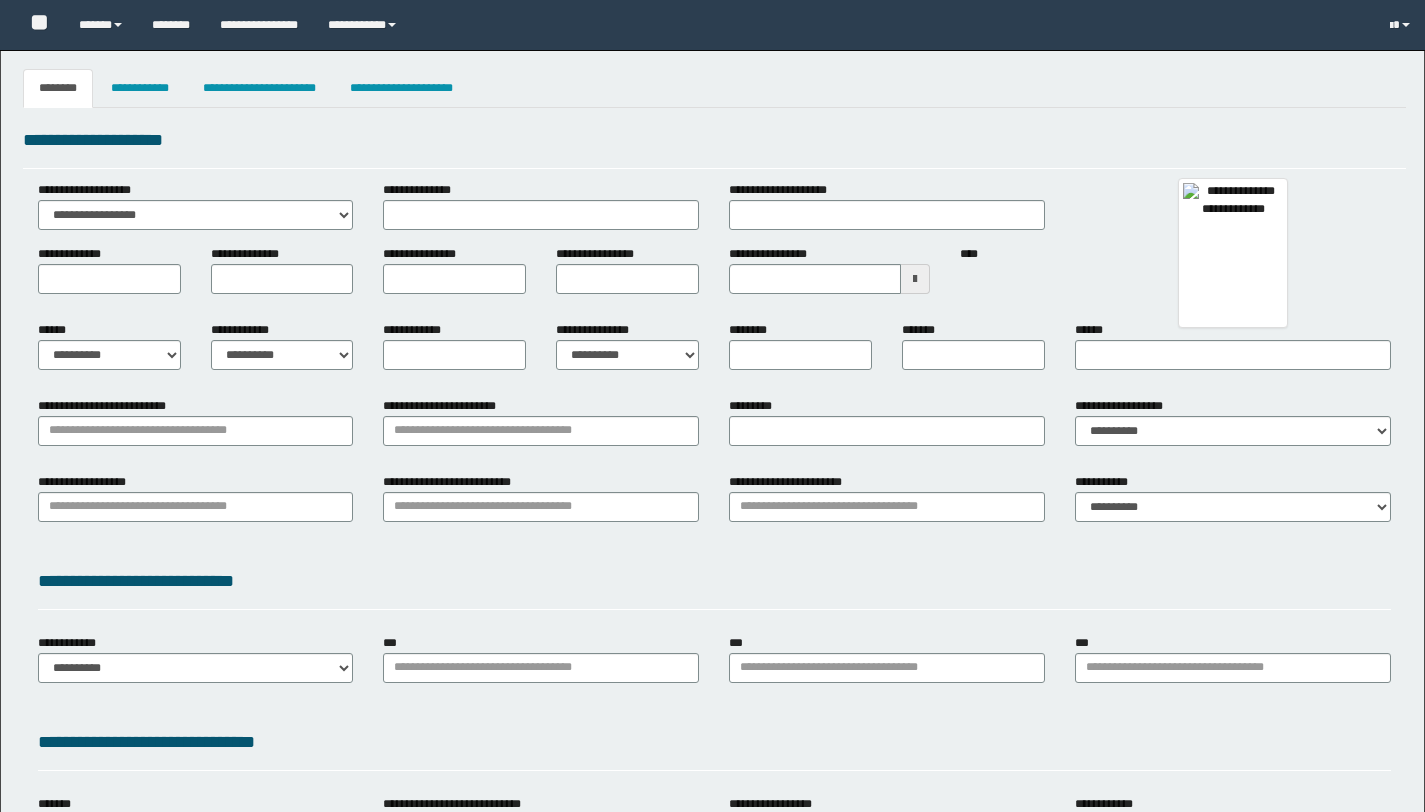 type 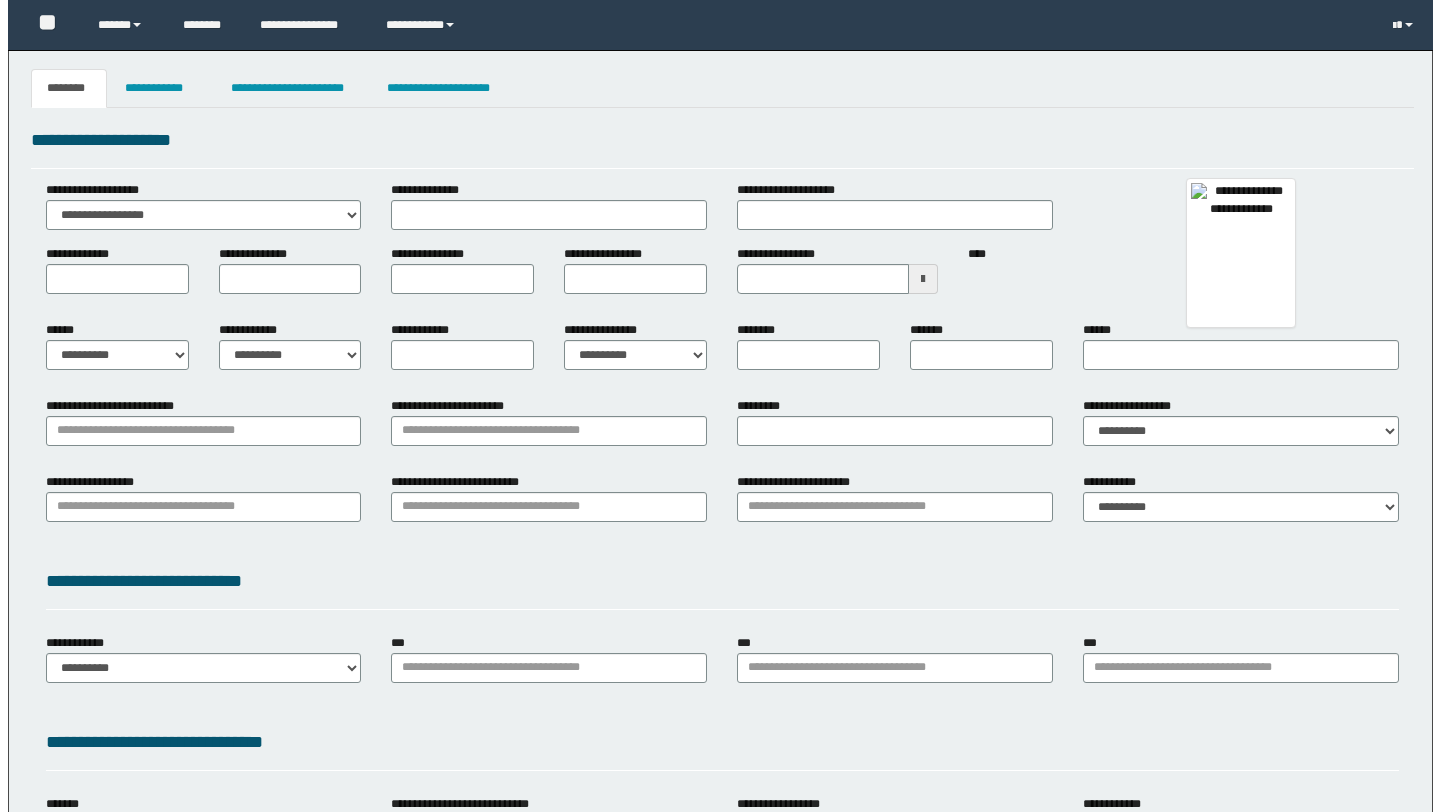 scroll, scrollTop: 0, scrollLeft: 0, axis: both 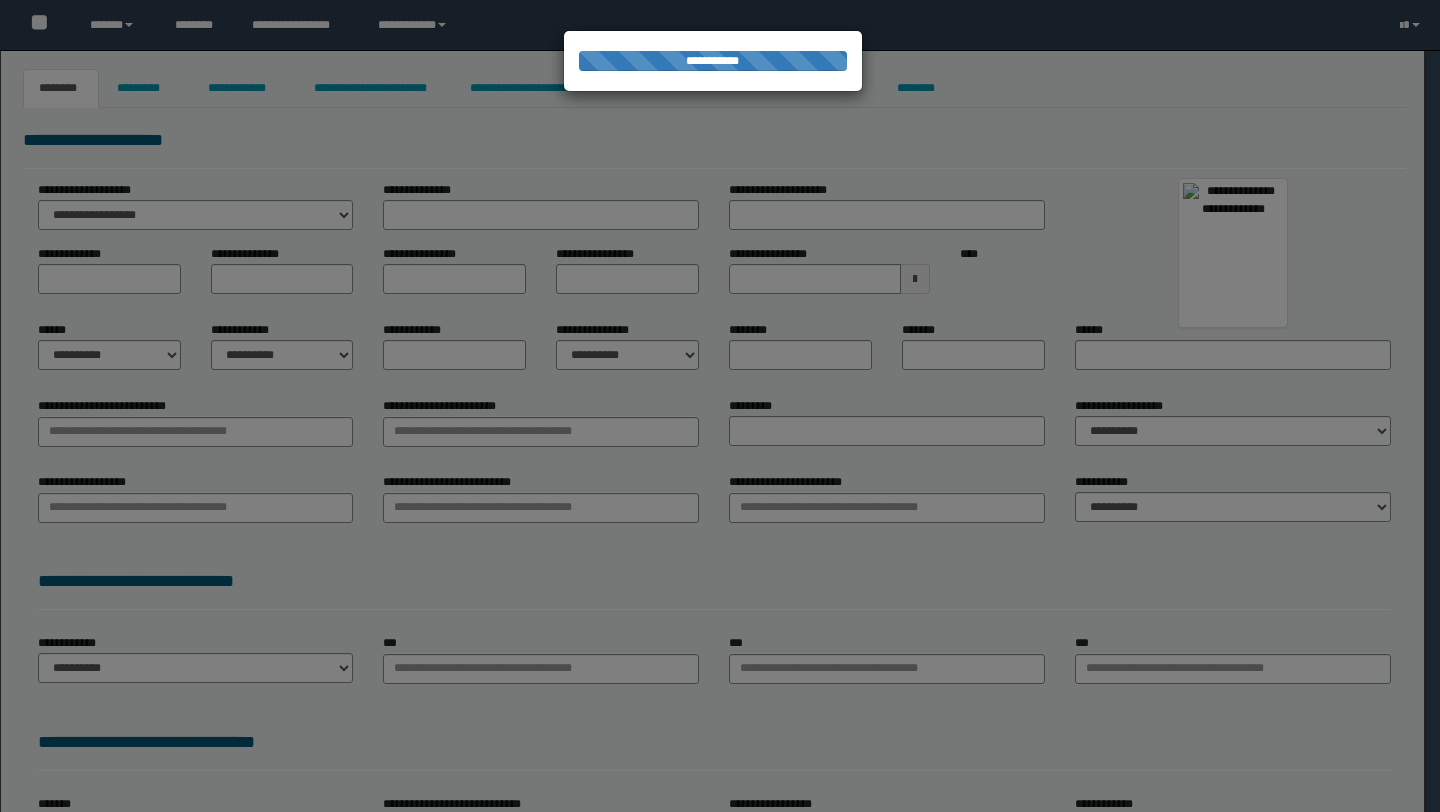 type on "**********" 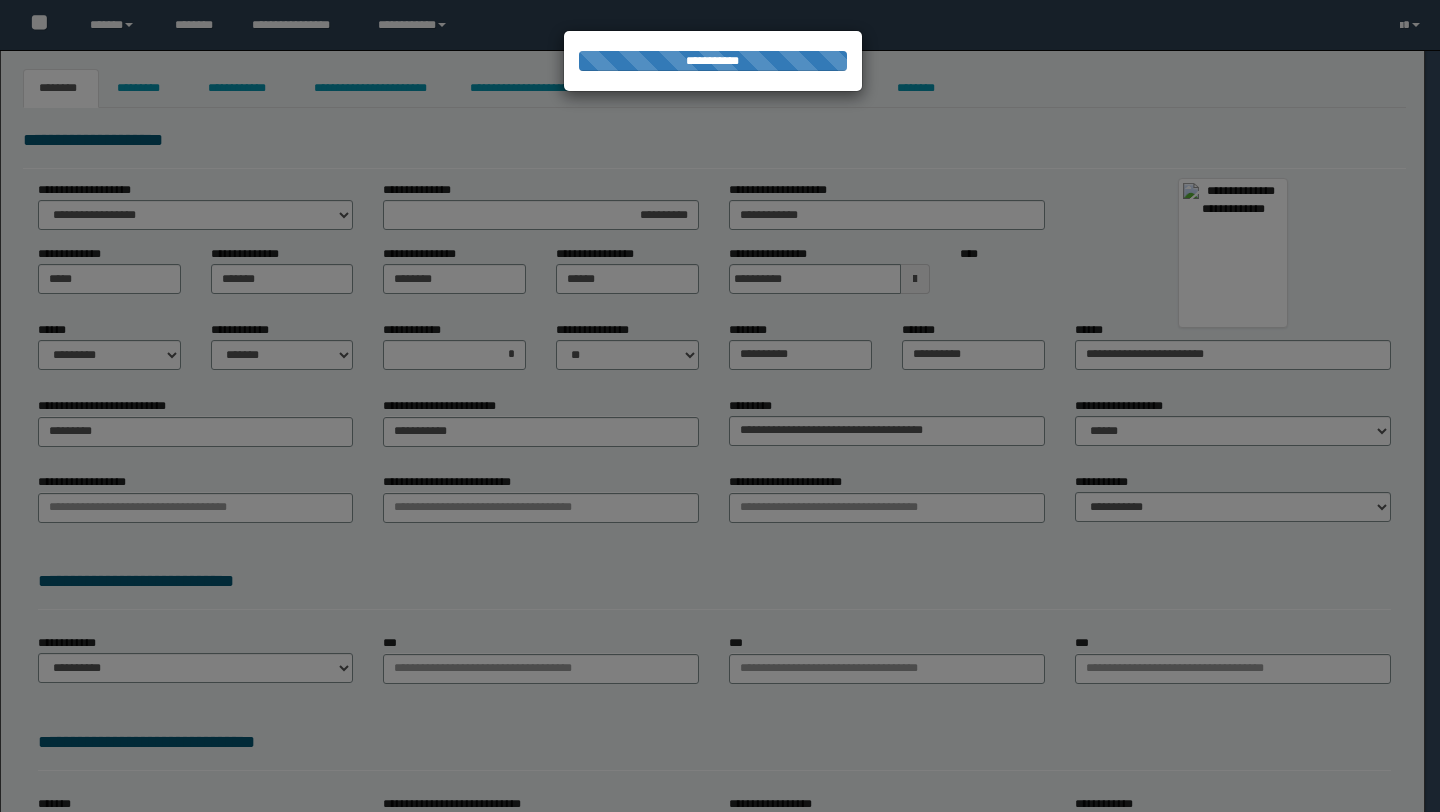 type on "********" 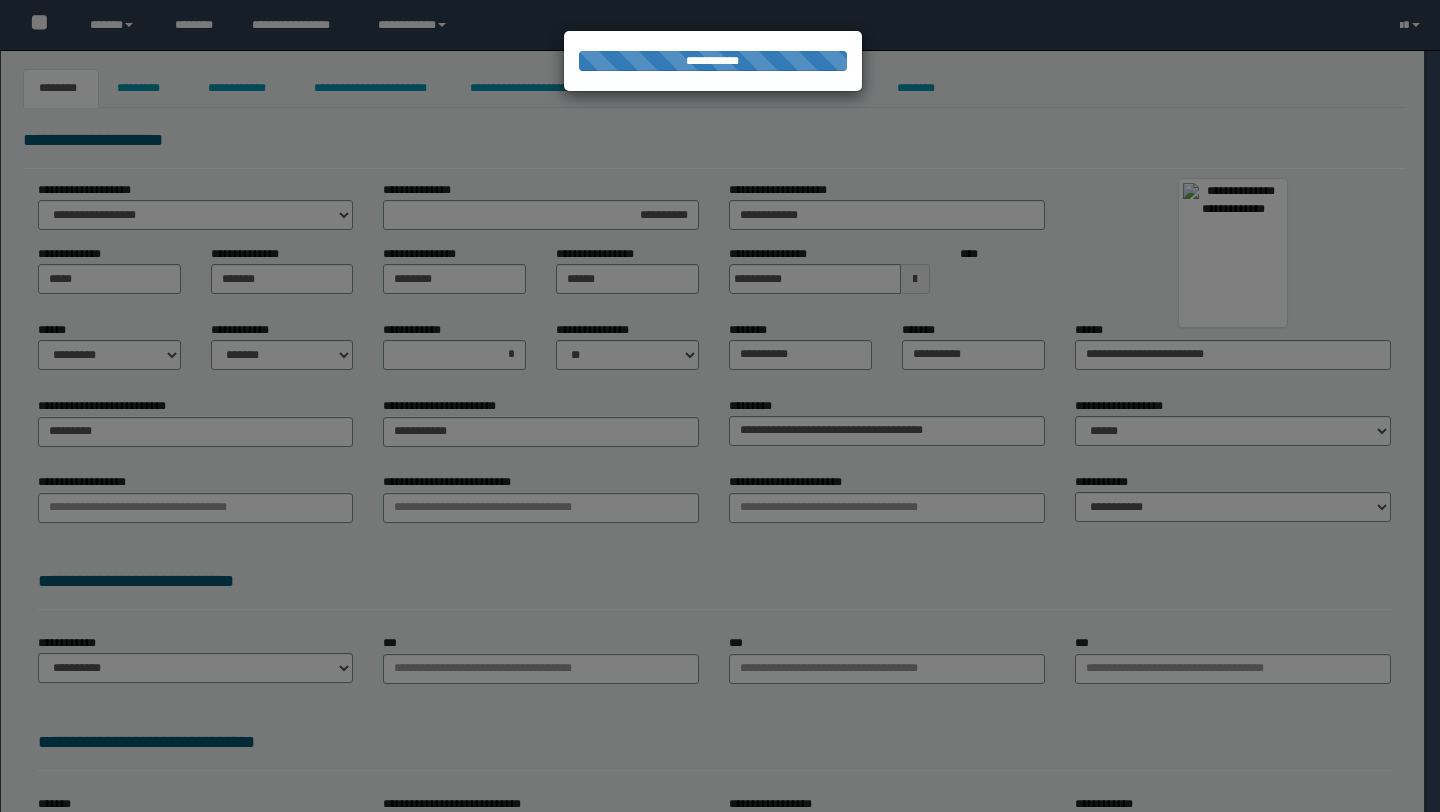 type on "*********" 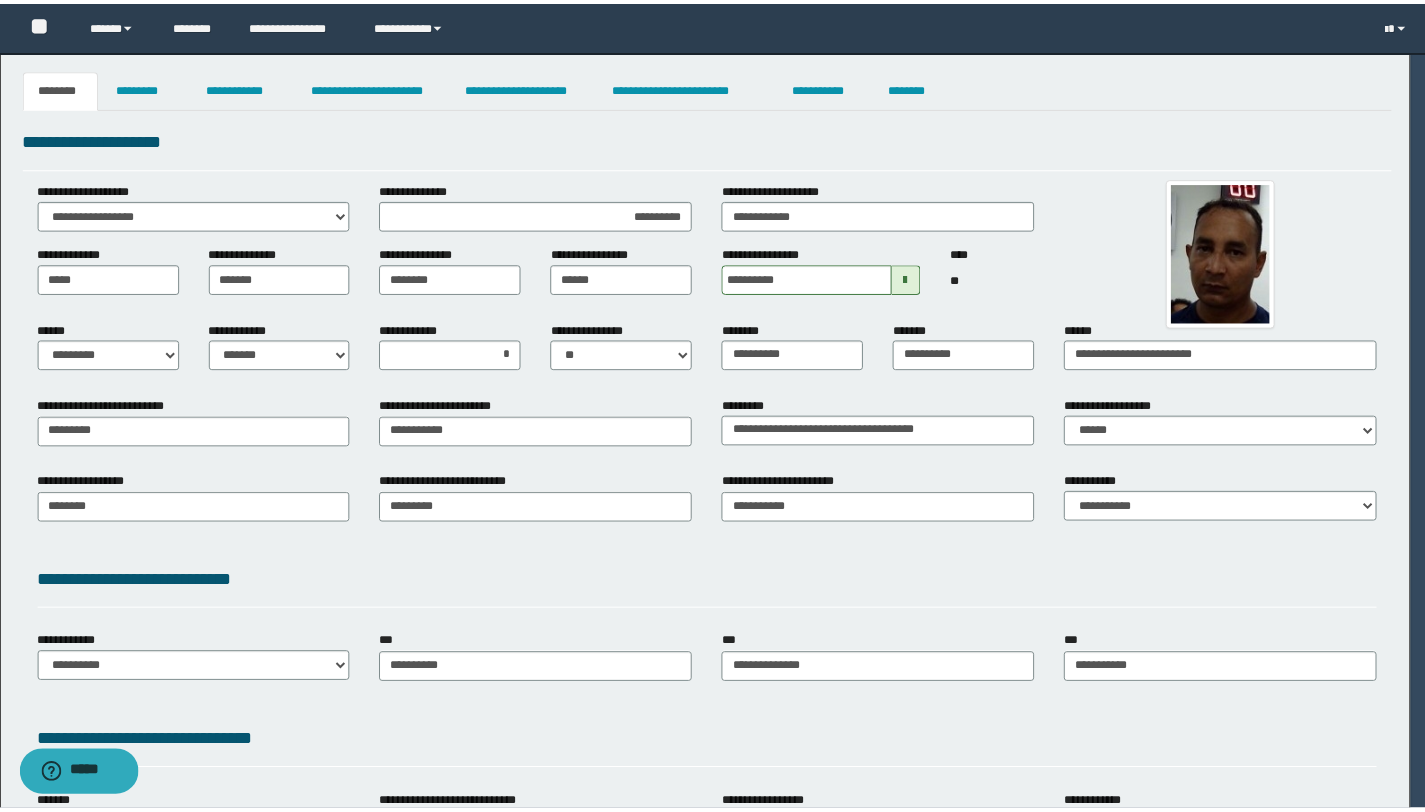 scroll, scrollTop: 0, scrollLeft: 0, axis: both 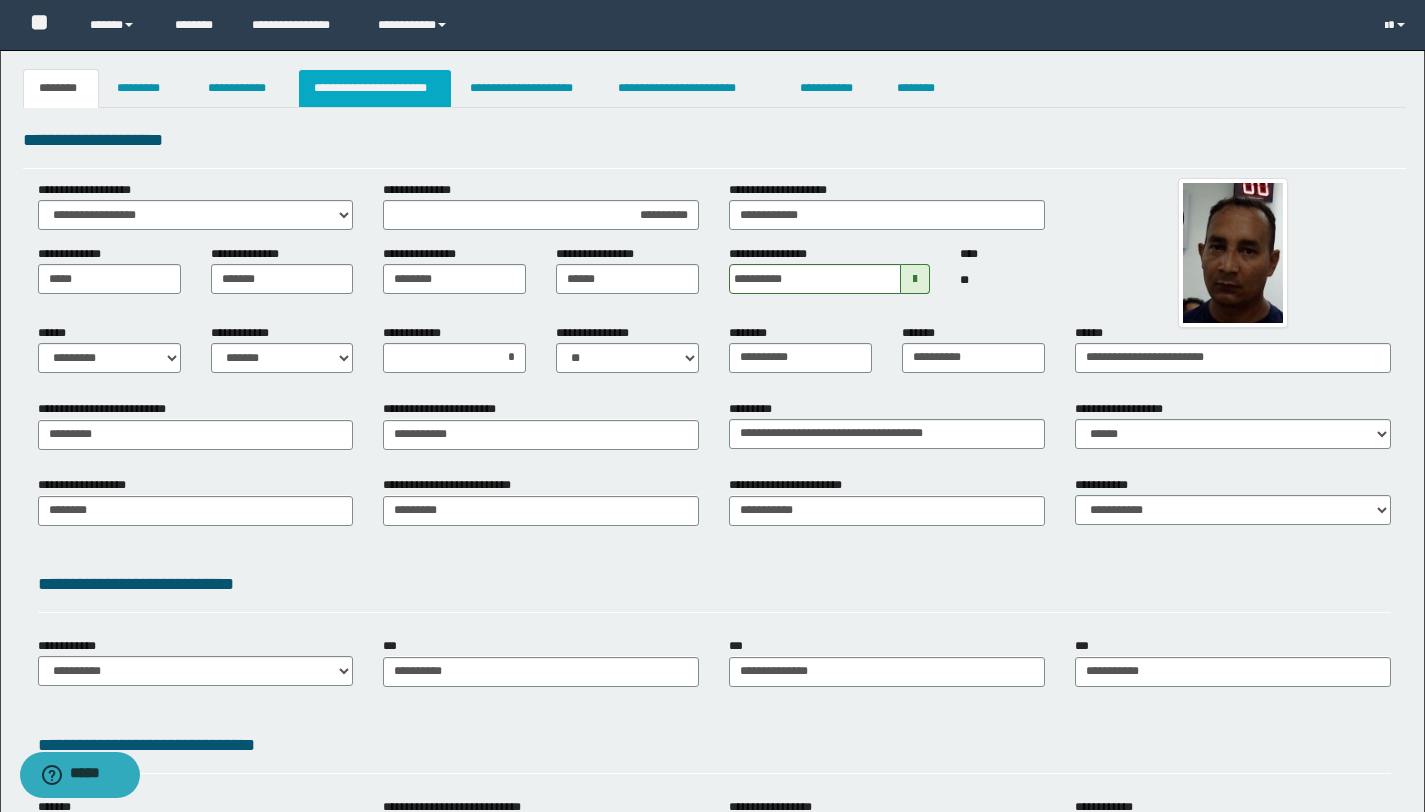 click on "**********" at bounding box center [375, 88] 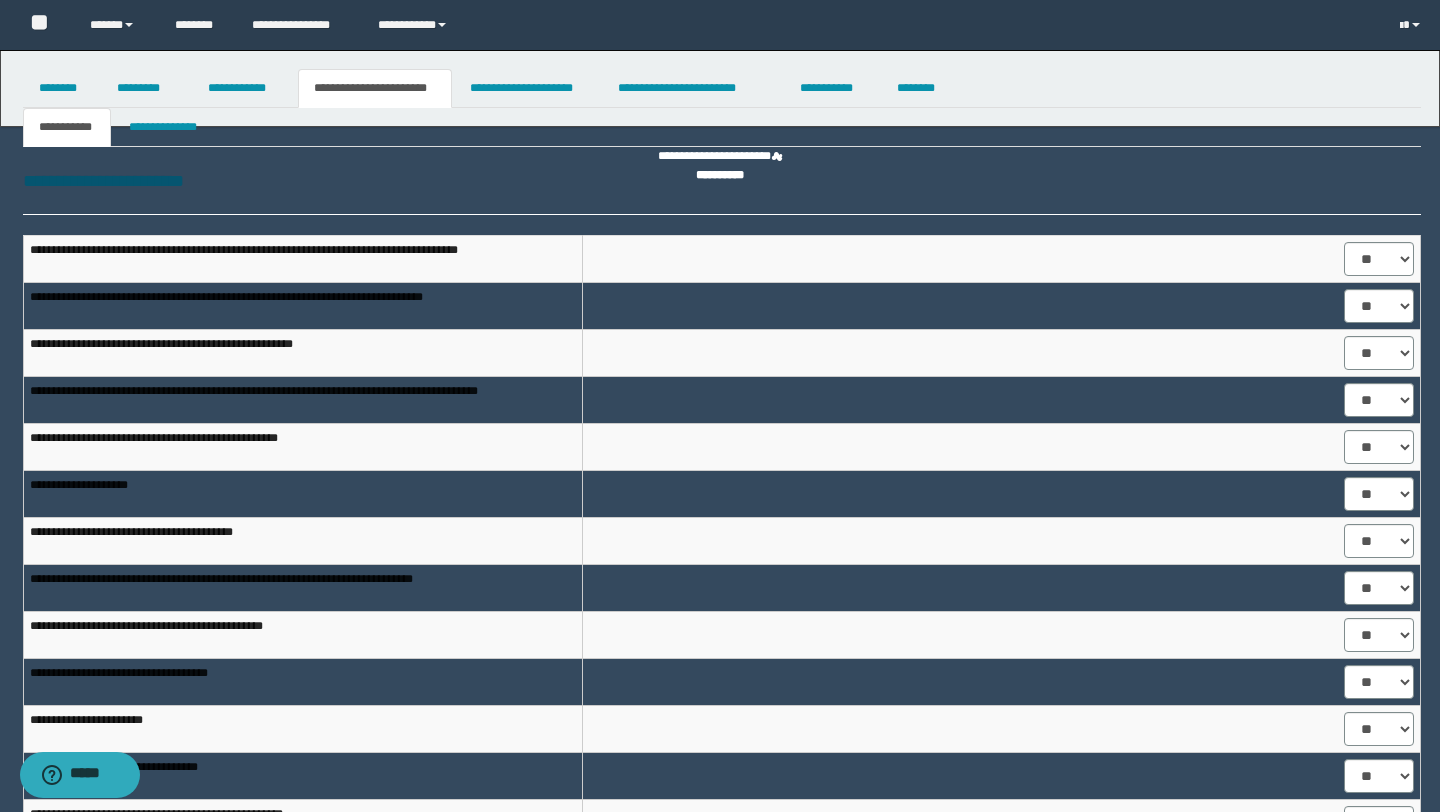 select on "****" 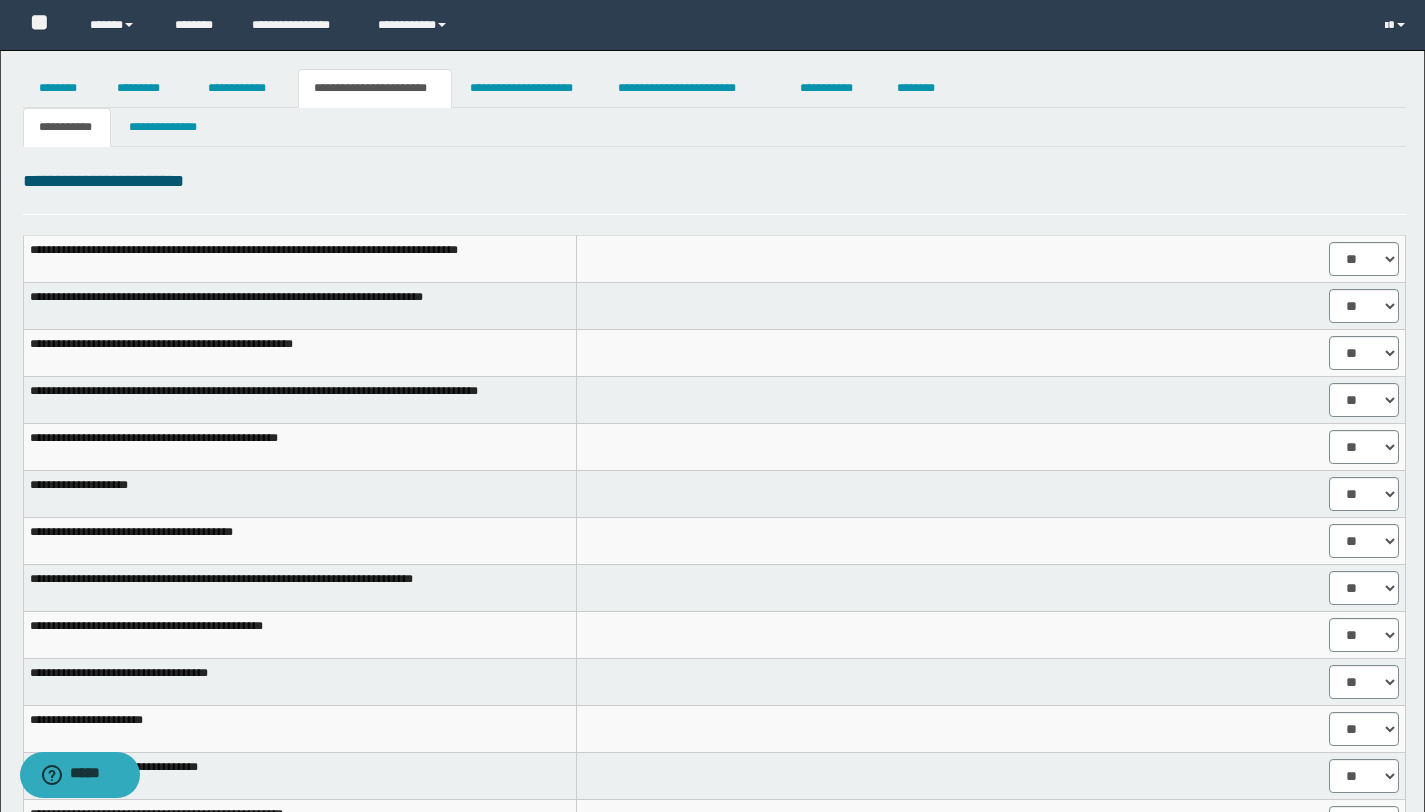 scroll, scrollTop: 710, scrollLeft: 0, axis: vertical 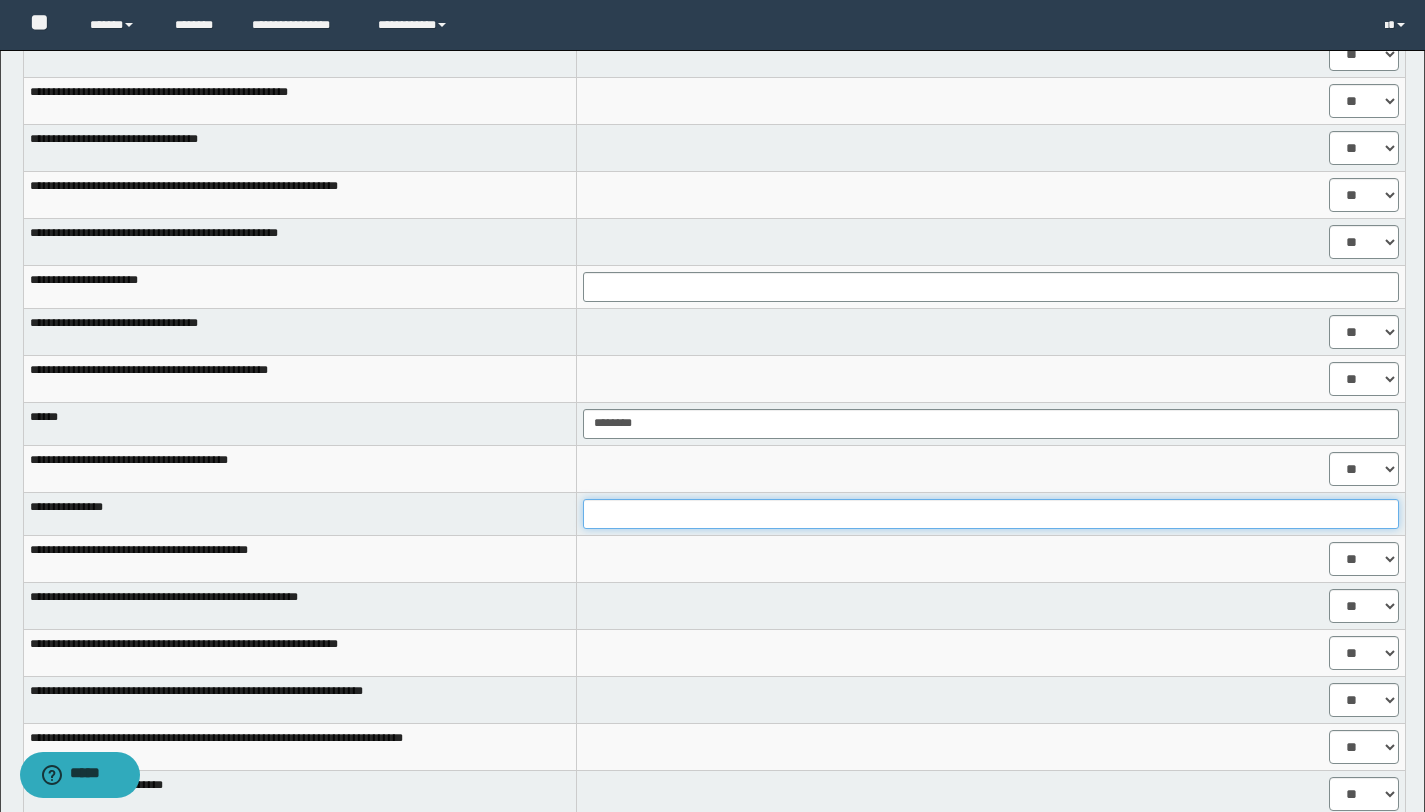 click at bounding box center [991, 514] 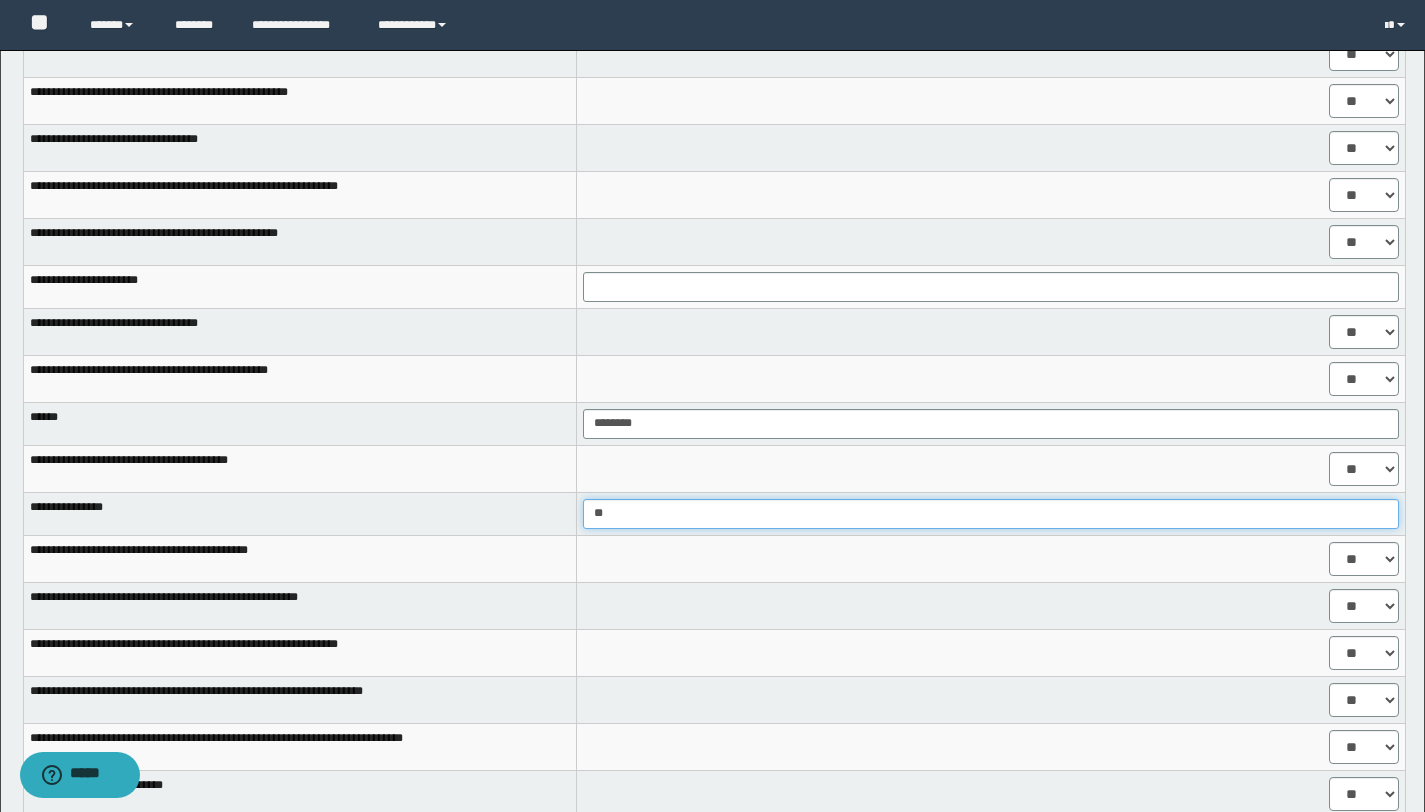type on "*" 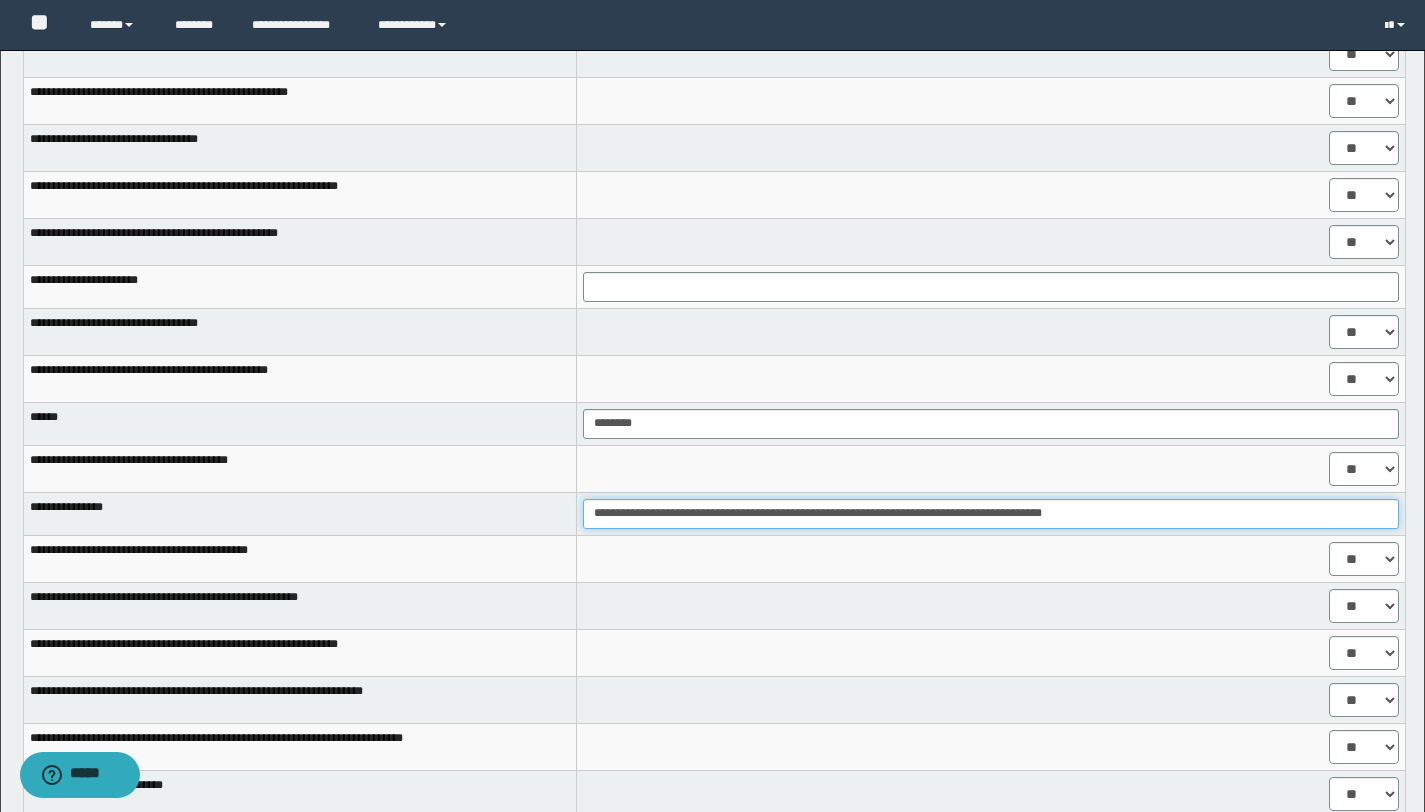 click on "**********" at bounding box center [991, 514] 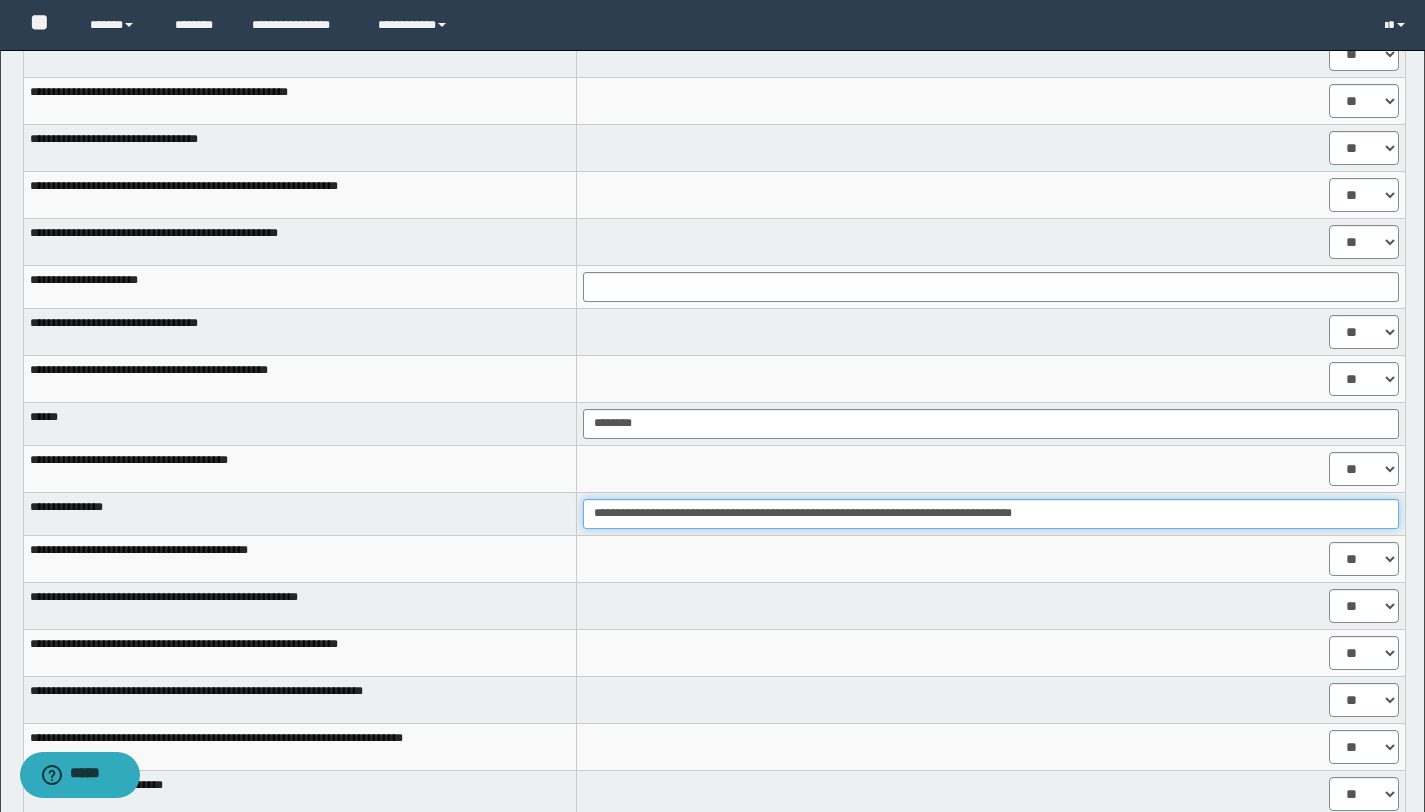 click on "**********" at bounding box center (991, 514) 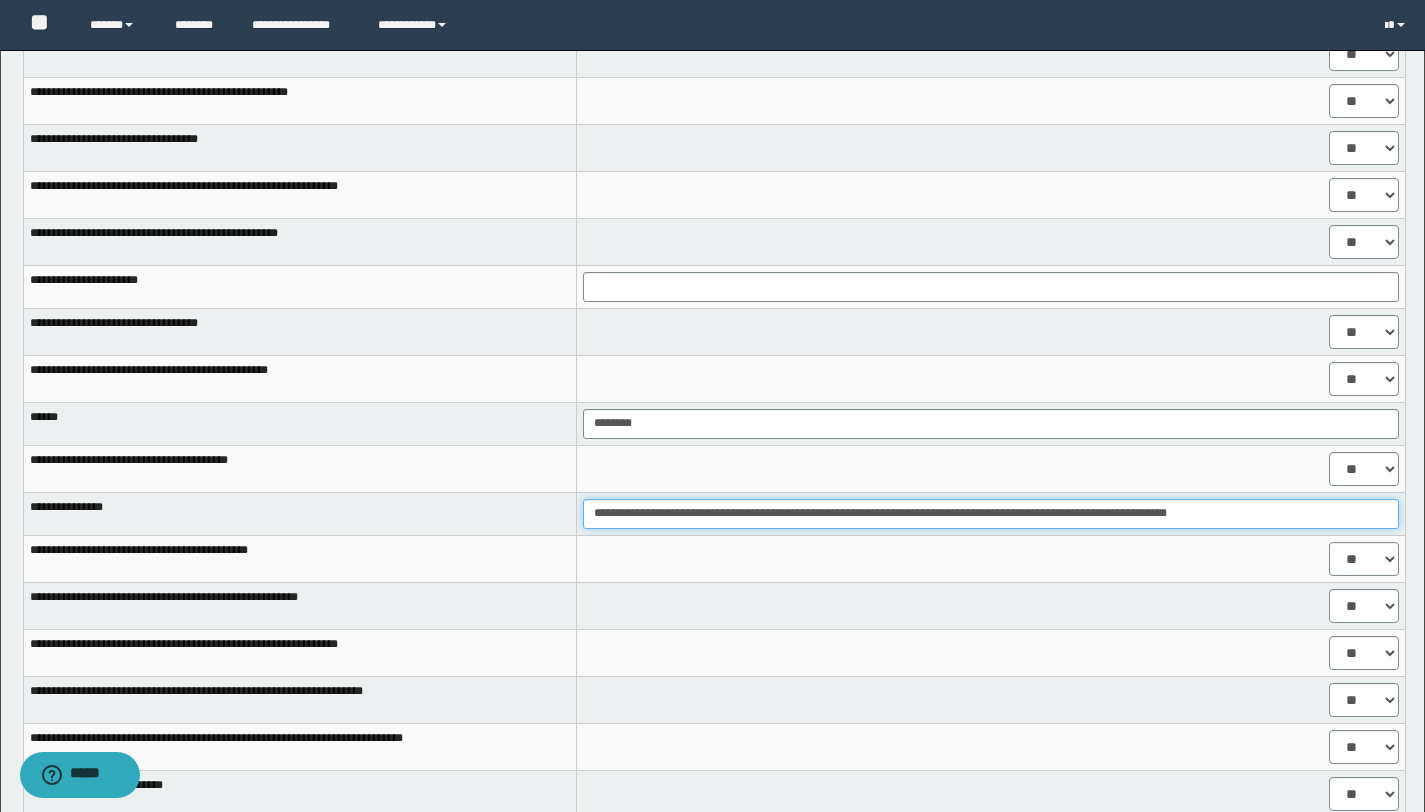type on "**********" 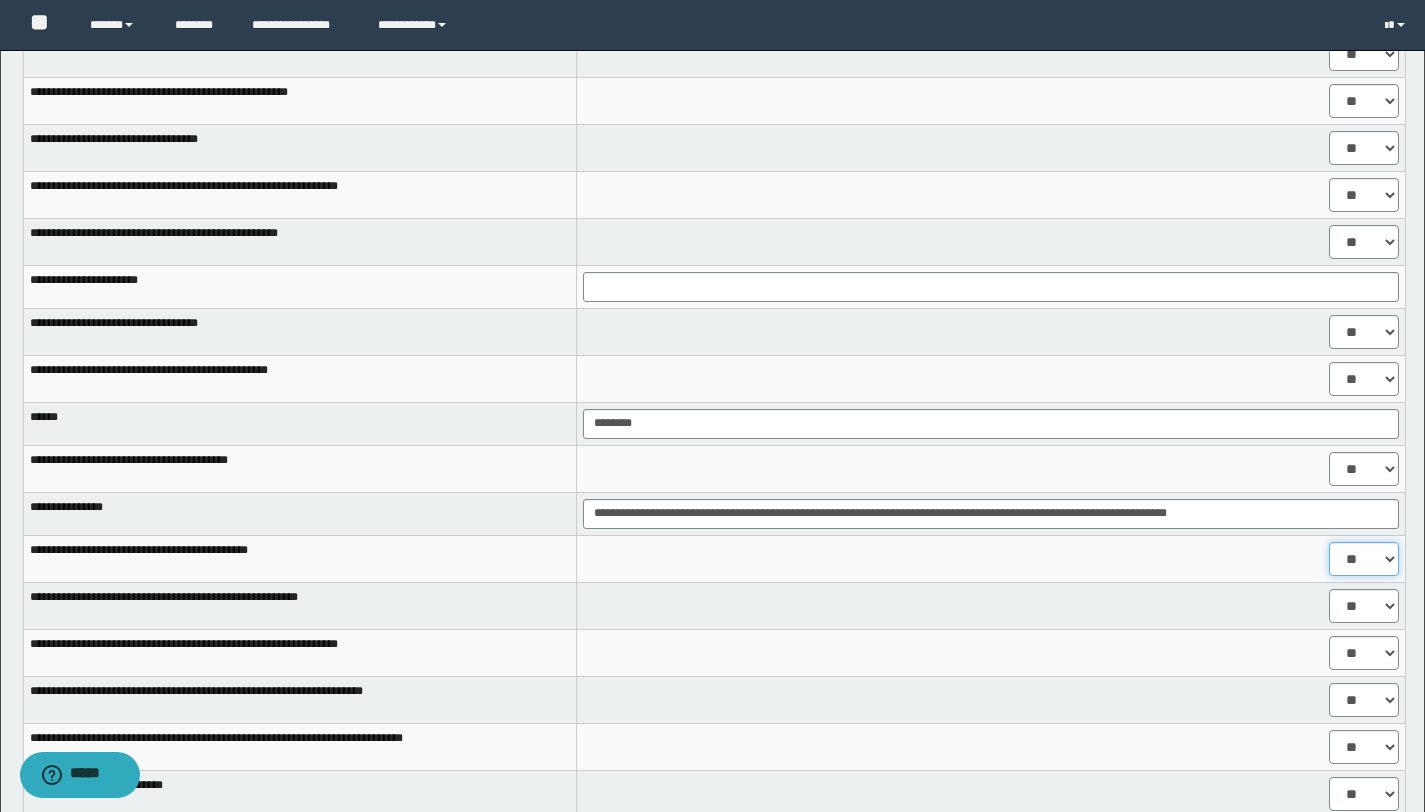 click on "**
**" at bounding box center (1364, 559) 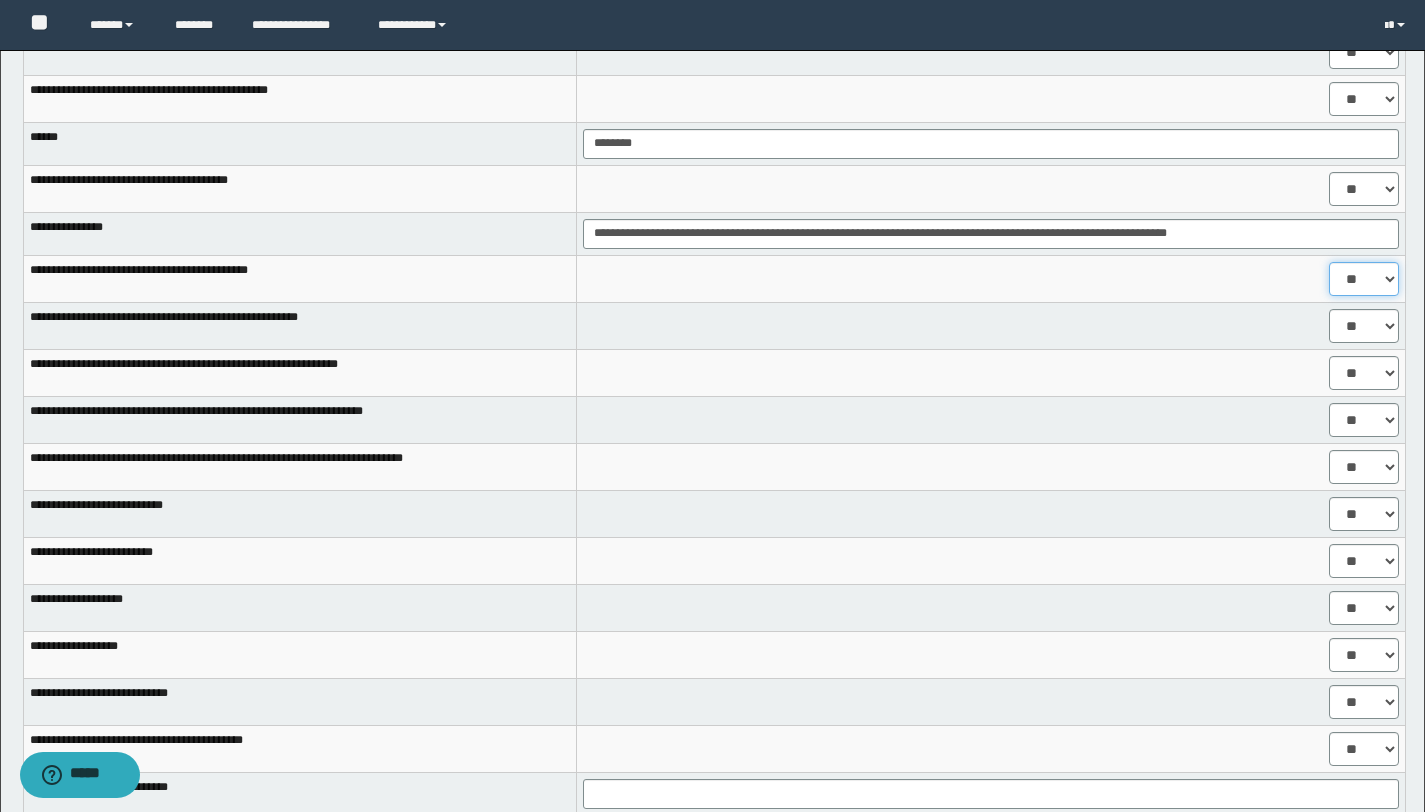 scroll, scrollTop: 1217, scrollLeft: 0, axis: vertical 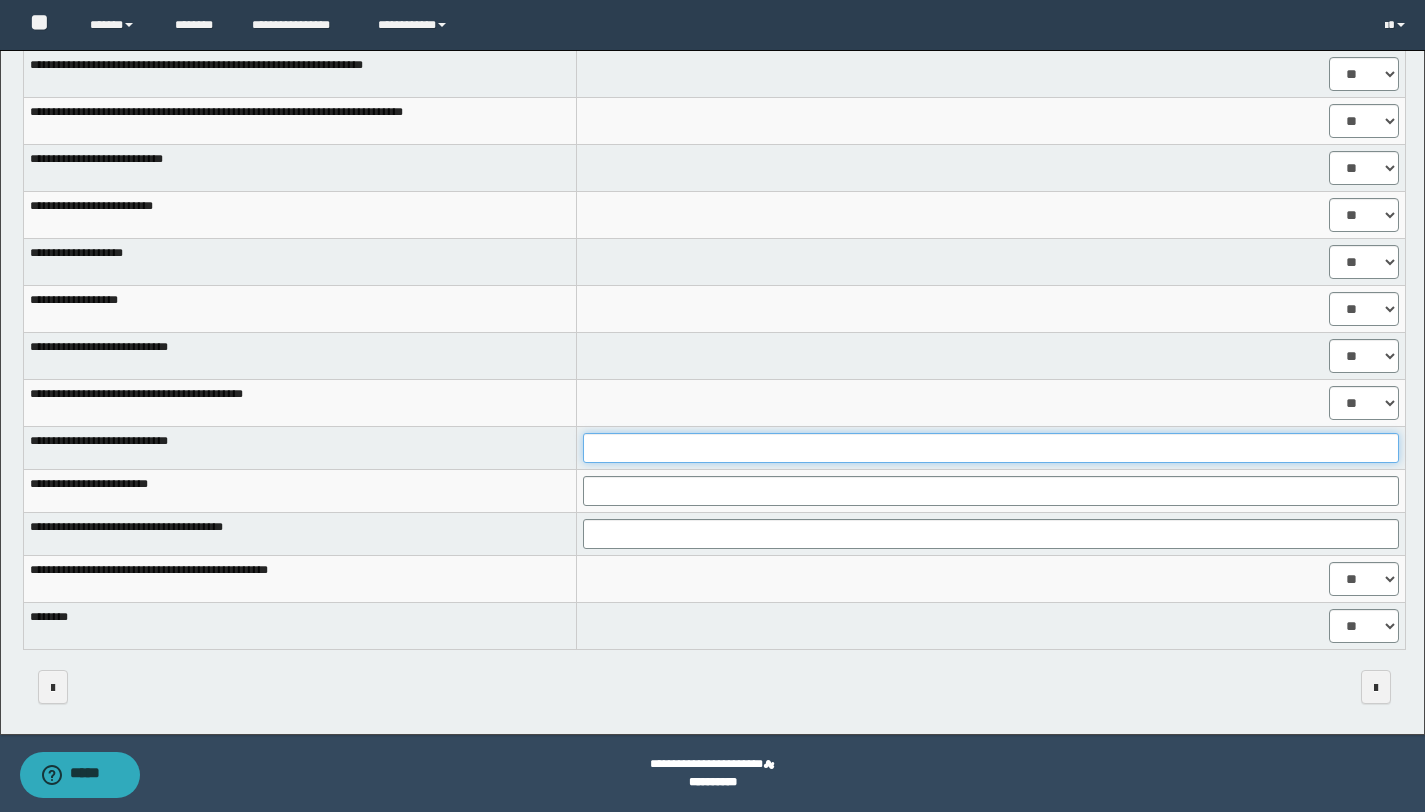 click at bounding box center (991, 448) 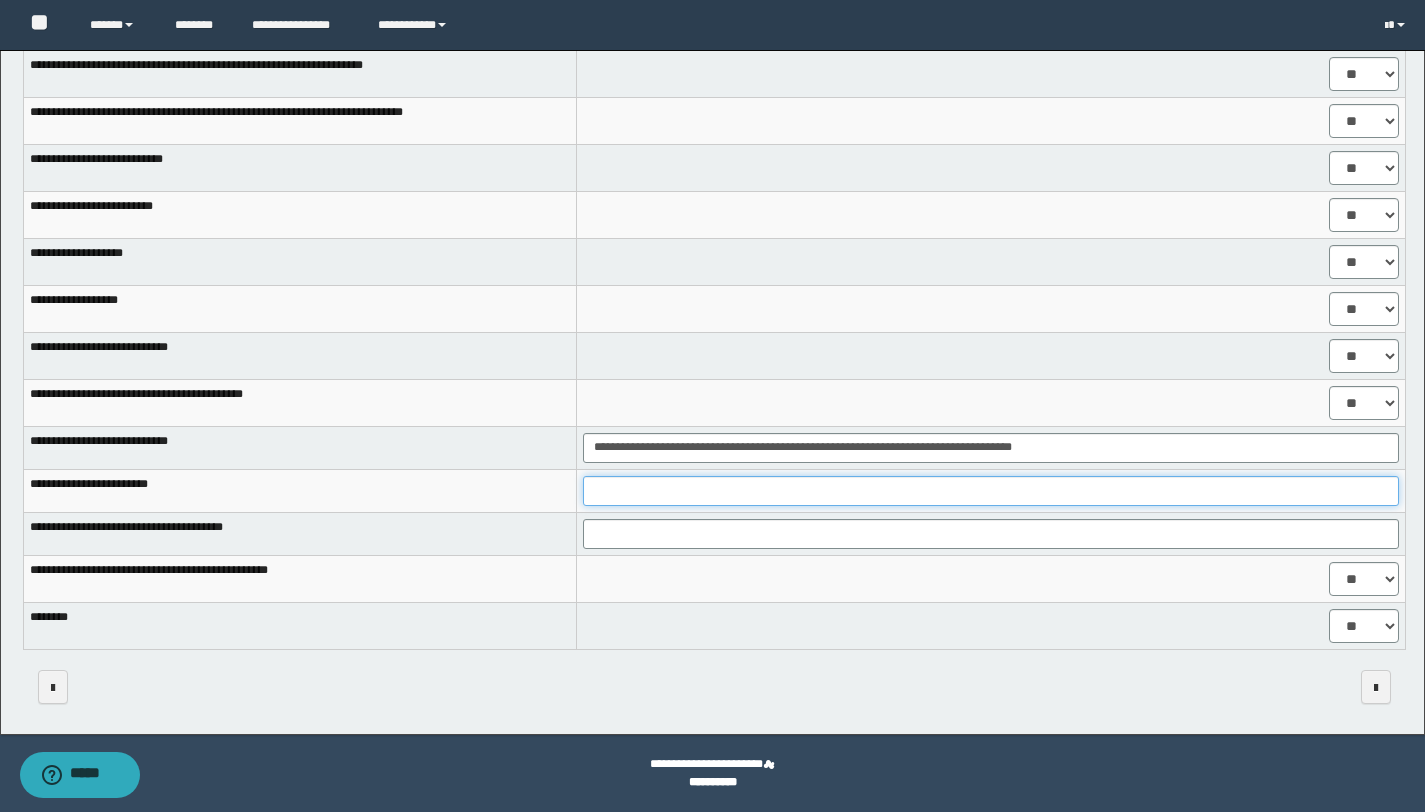 click at bounding box center (991, 491) 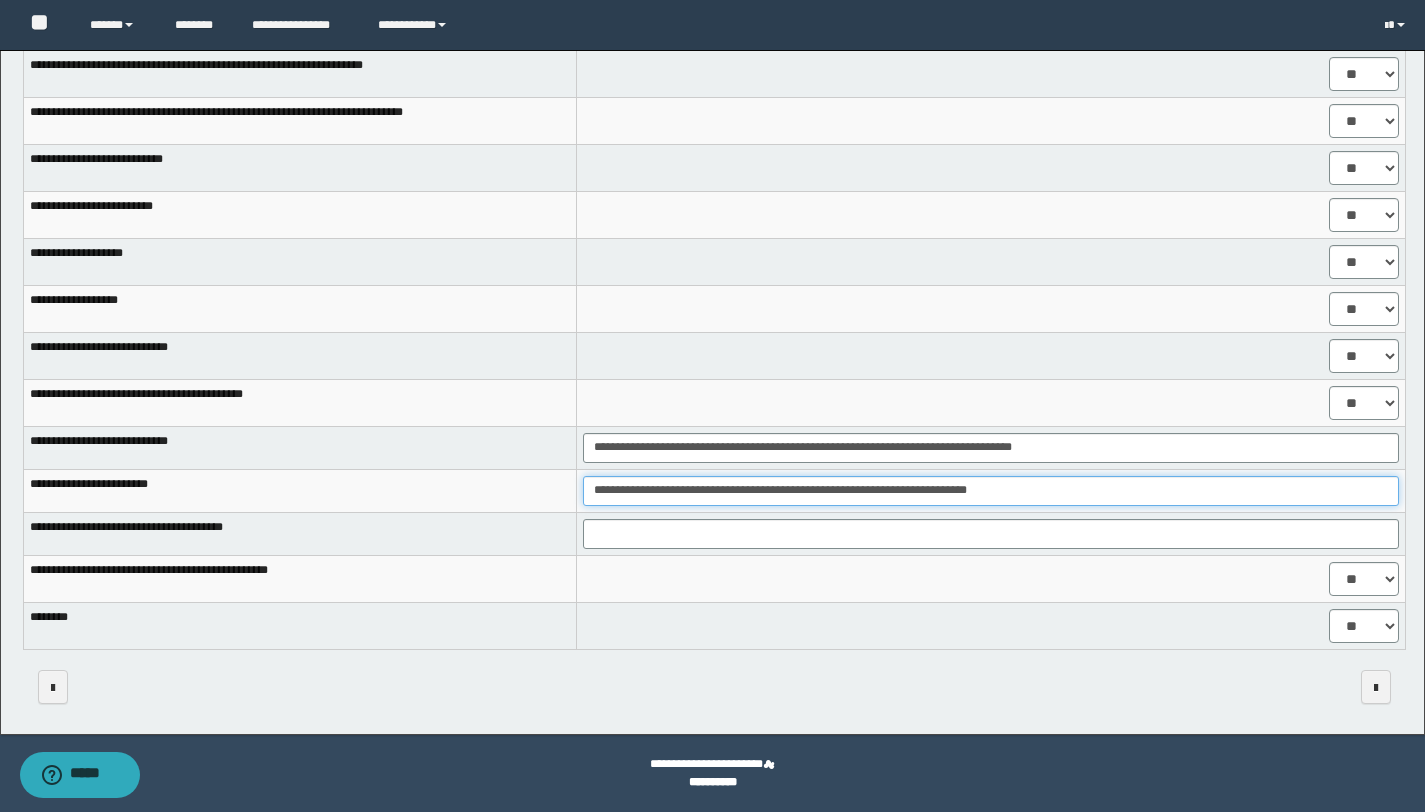 type on "**********" 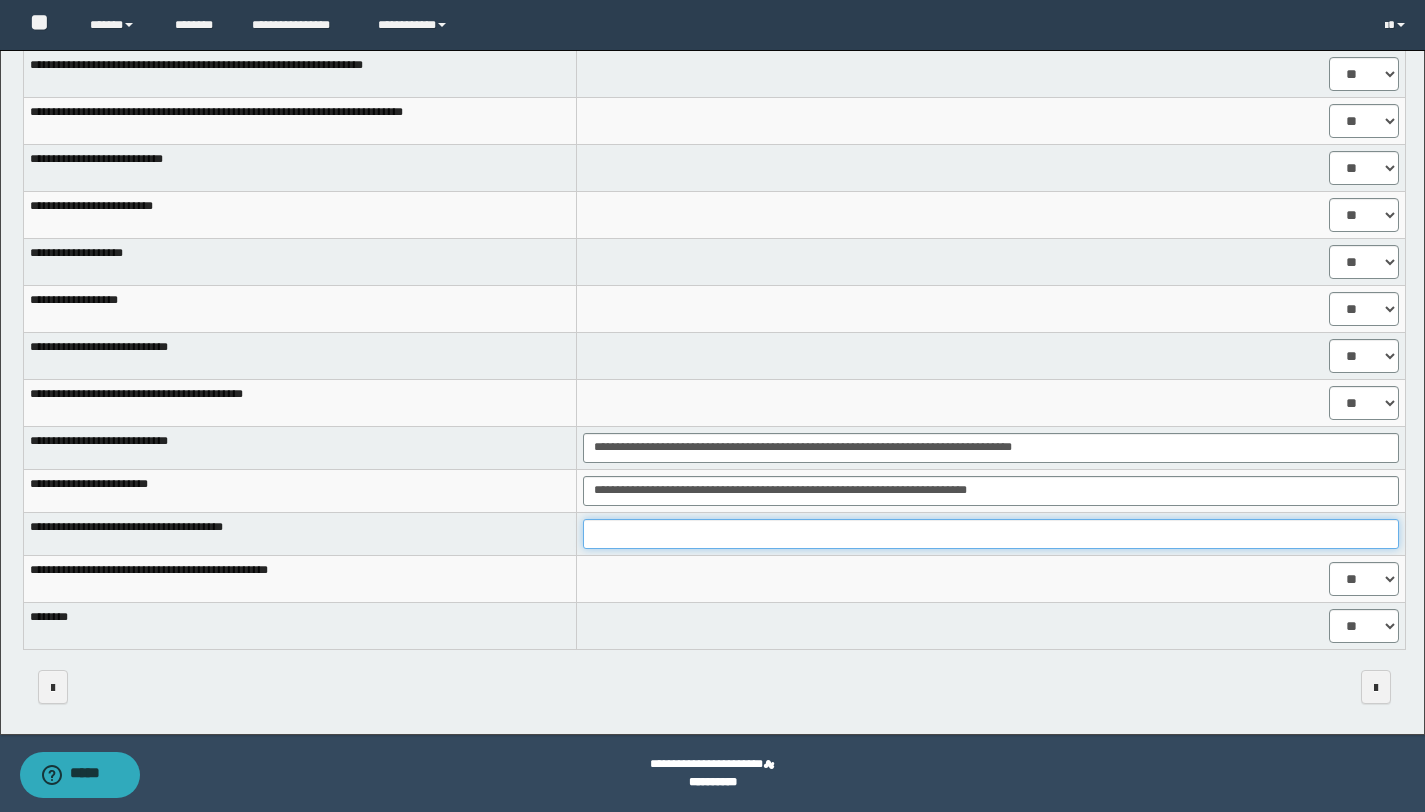 click at bounding box center (991, 534) 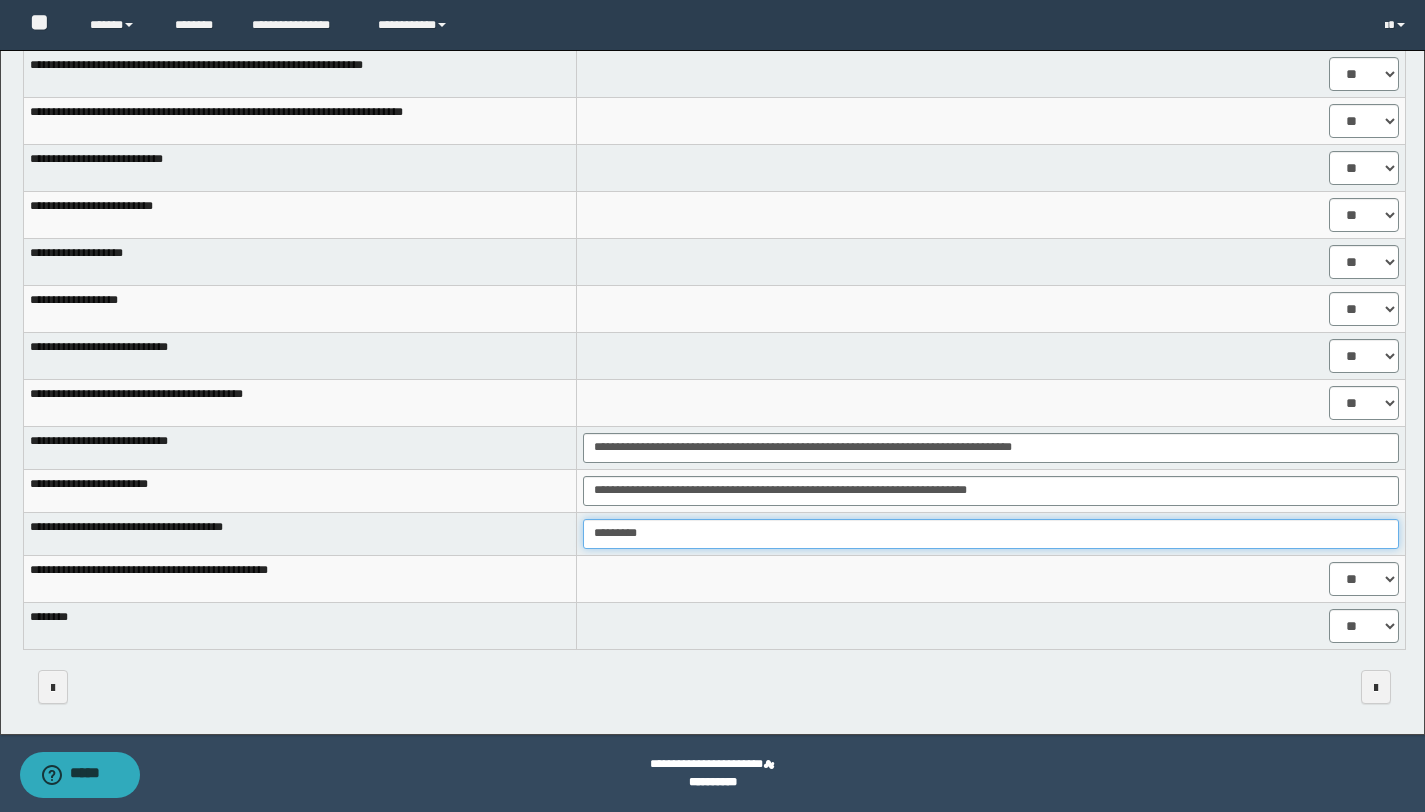 type on "*********" 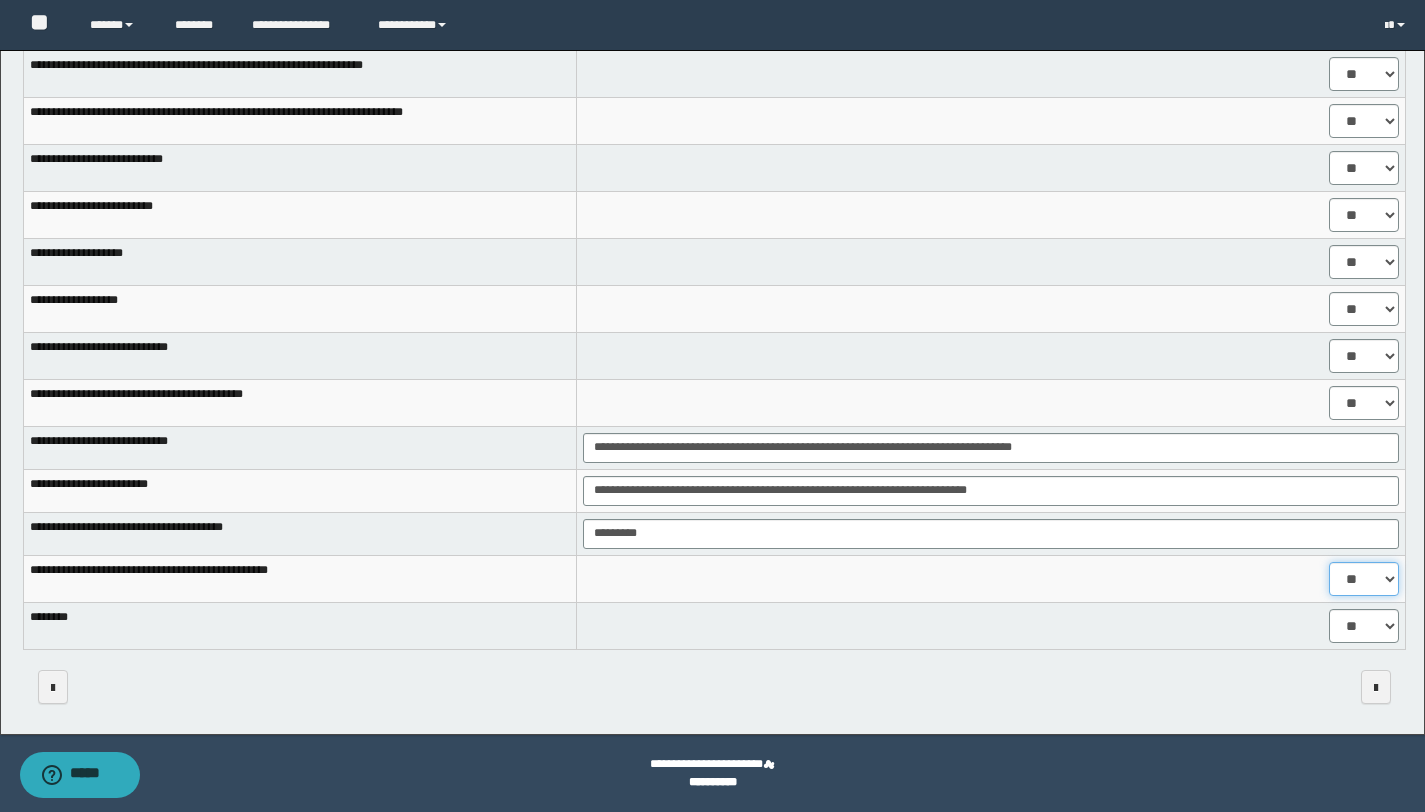 click on "**
**" at bounding box center (1364, 579) 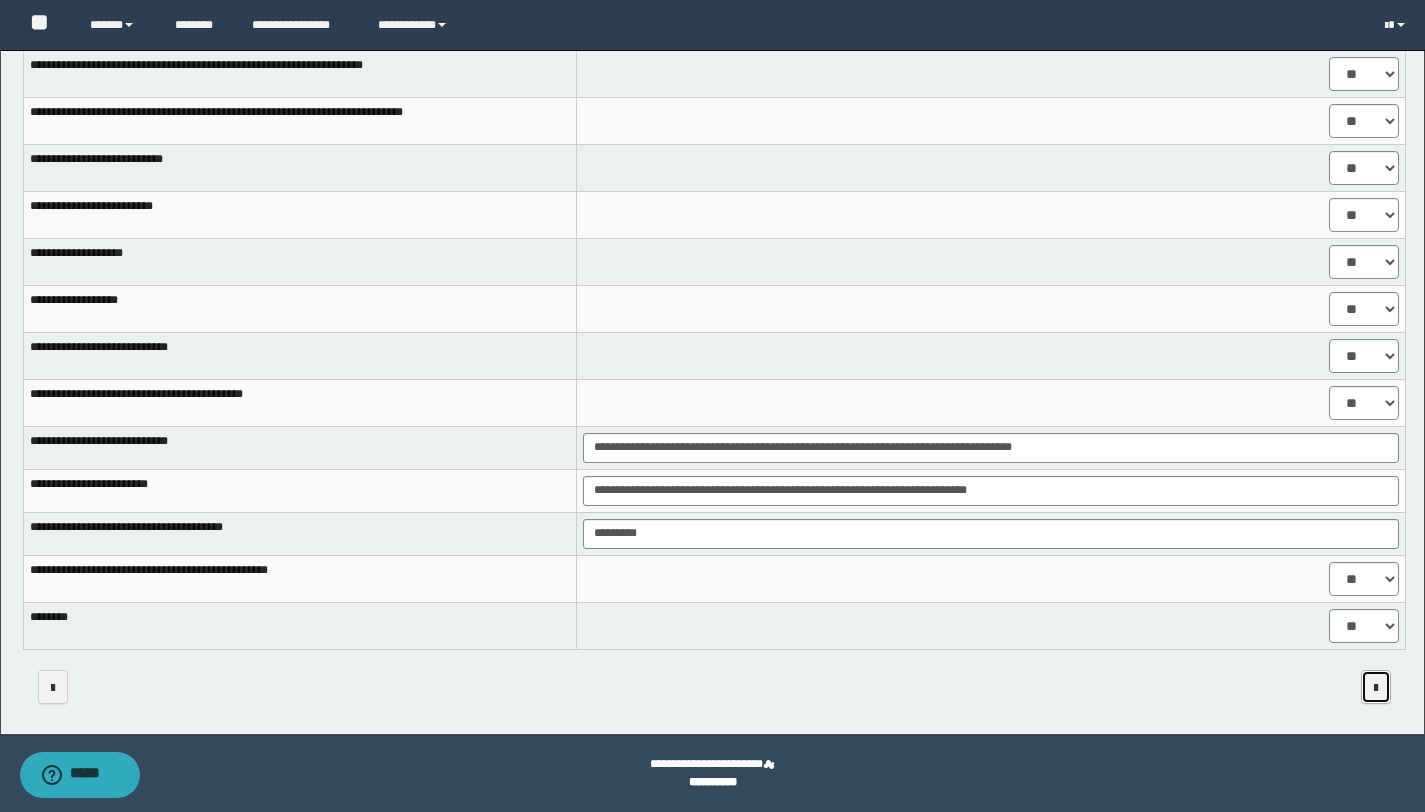 click at bounding box center (1376, 688) 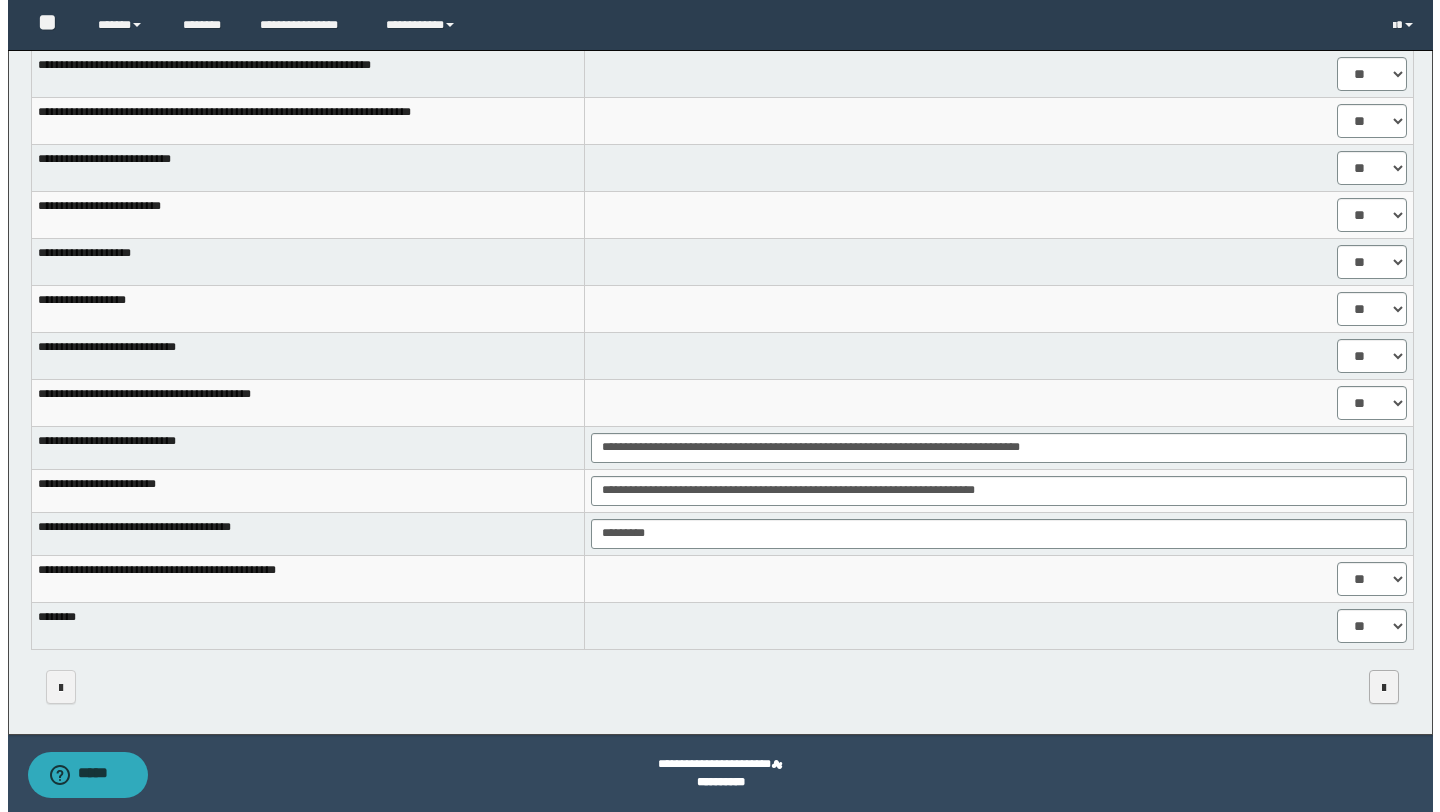 scroll, scrollTop: 0, scrollLeft: 0, axis: both 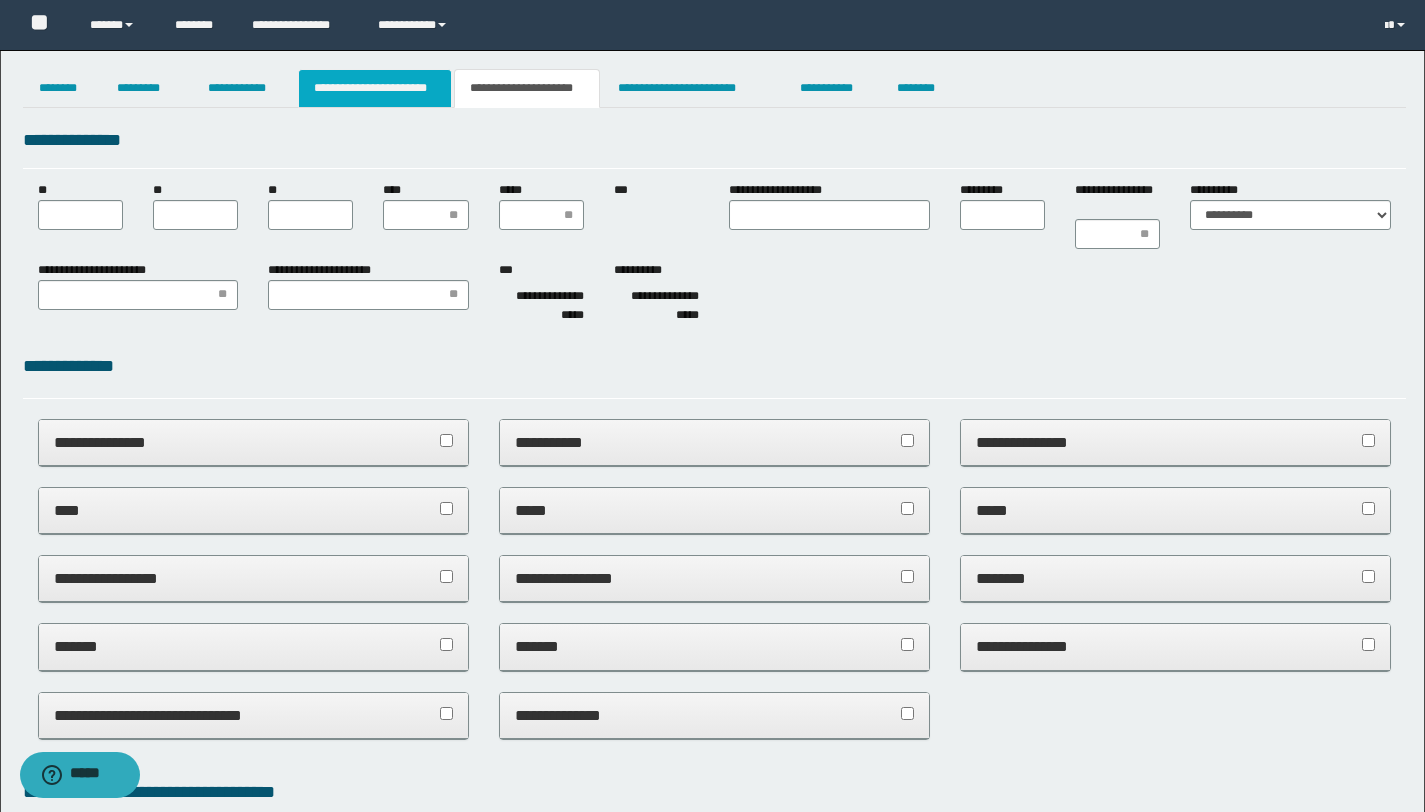 click on "**********" at bounding box center (375, 88) 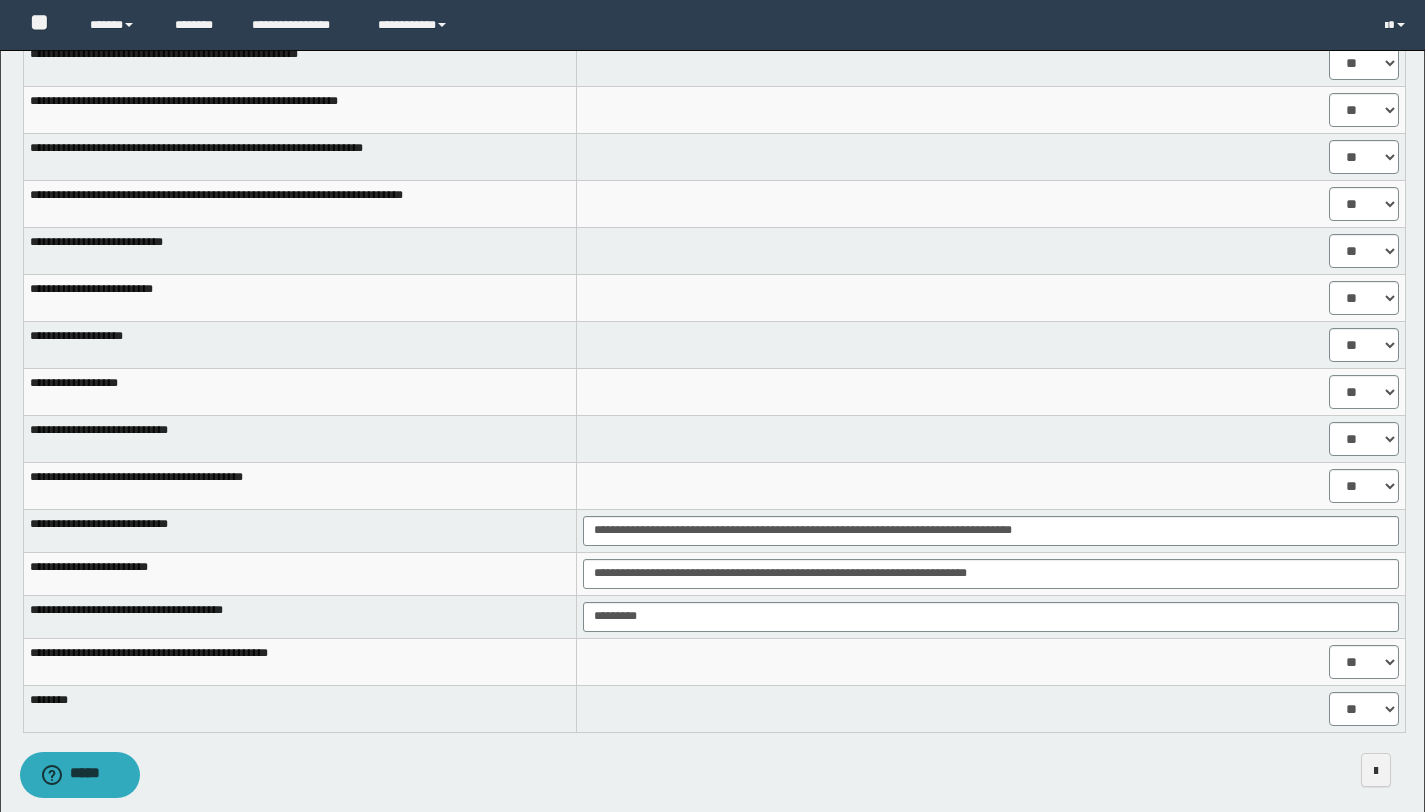 scroll, scrollTop: 1536, scrollLeft: 0, axis: vertical 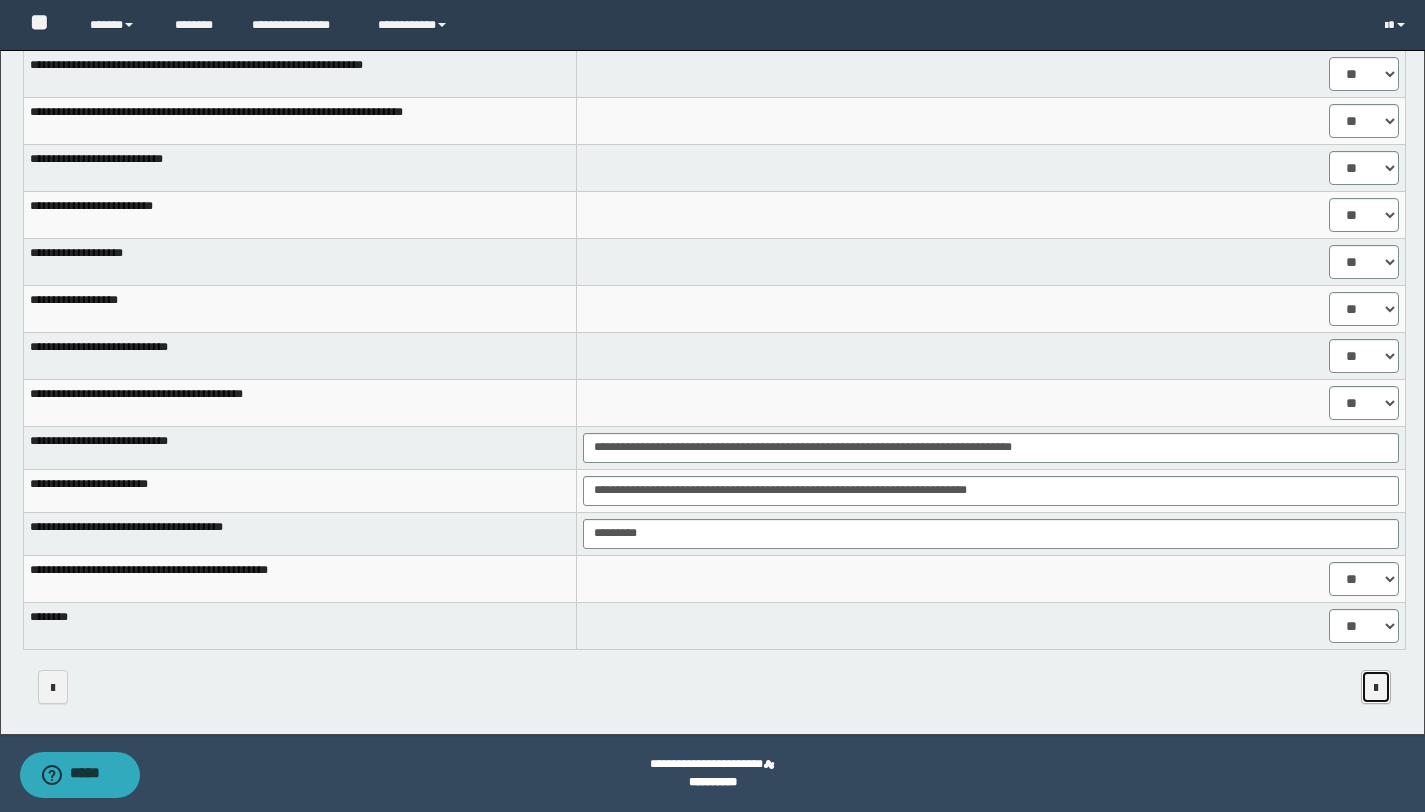 click at bounding box center [1376, 688] 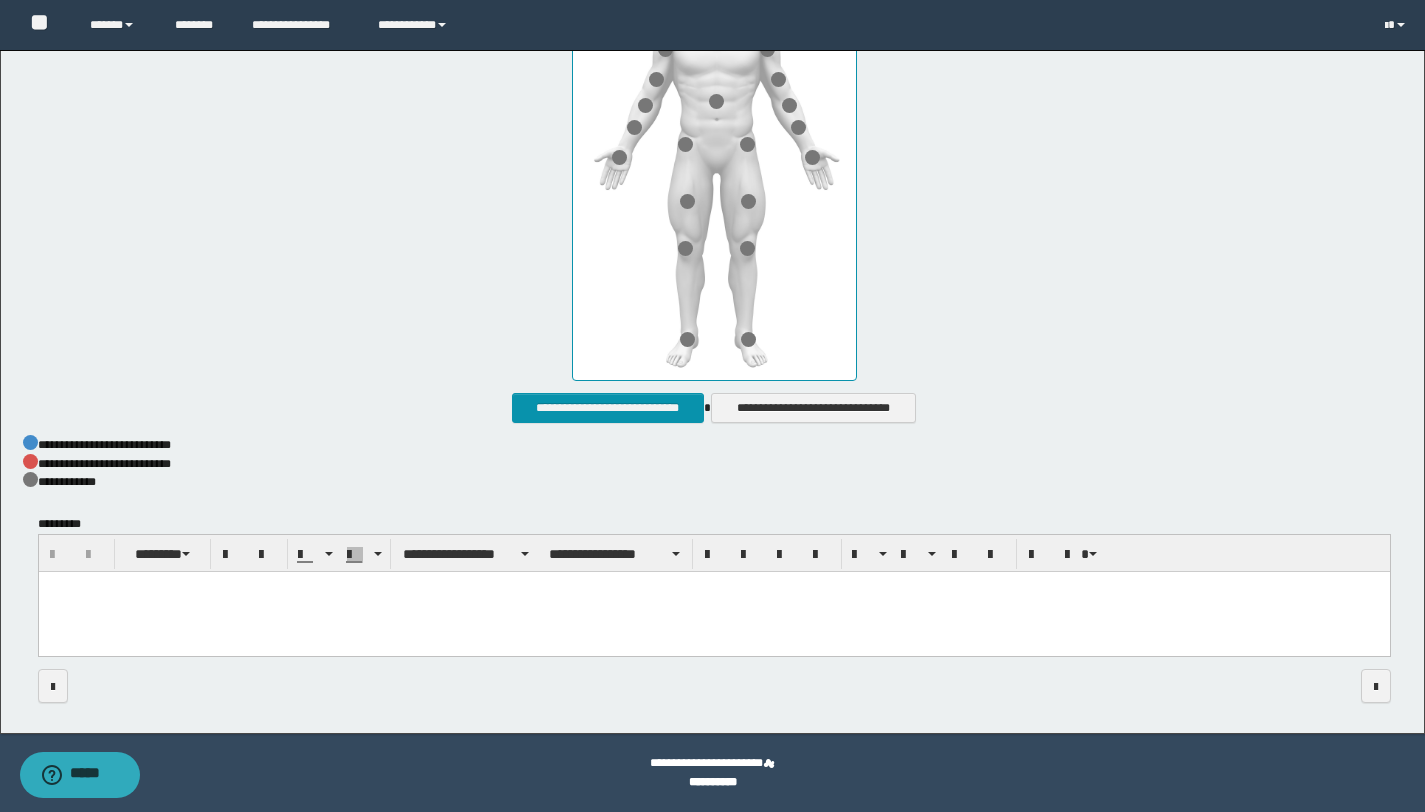 scroll, scrollTop: 918, scrollLeft: 0, axis: vertical 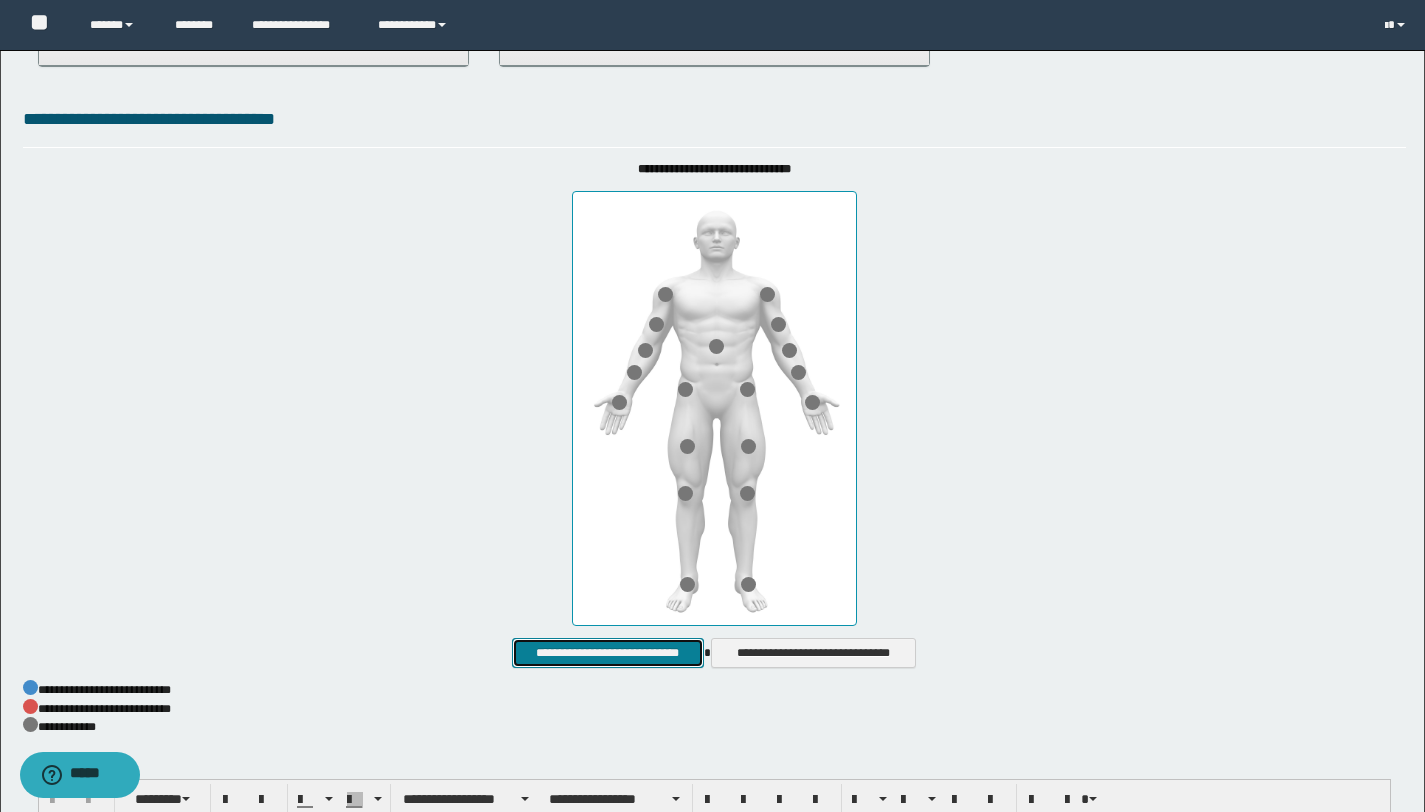 click on "**********" at bounding box center [607, 653] 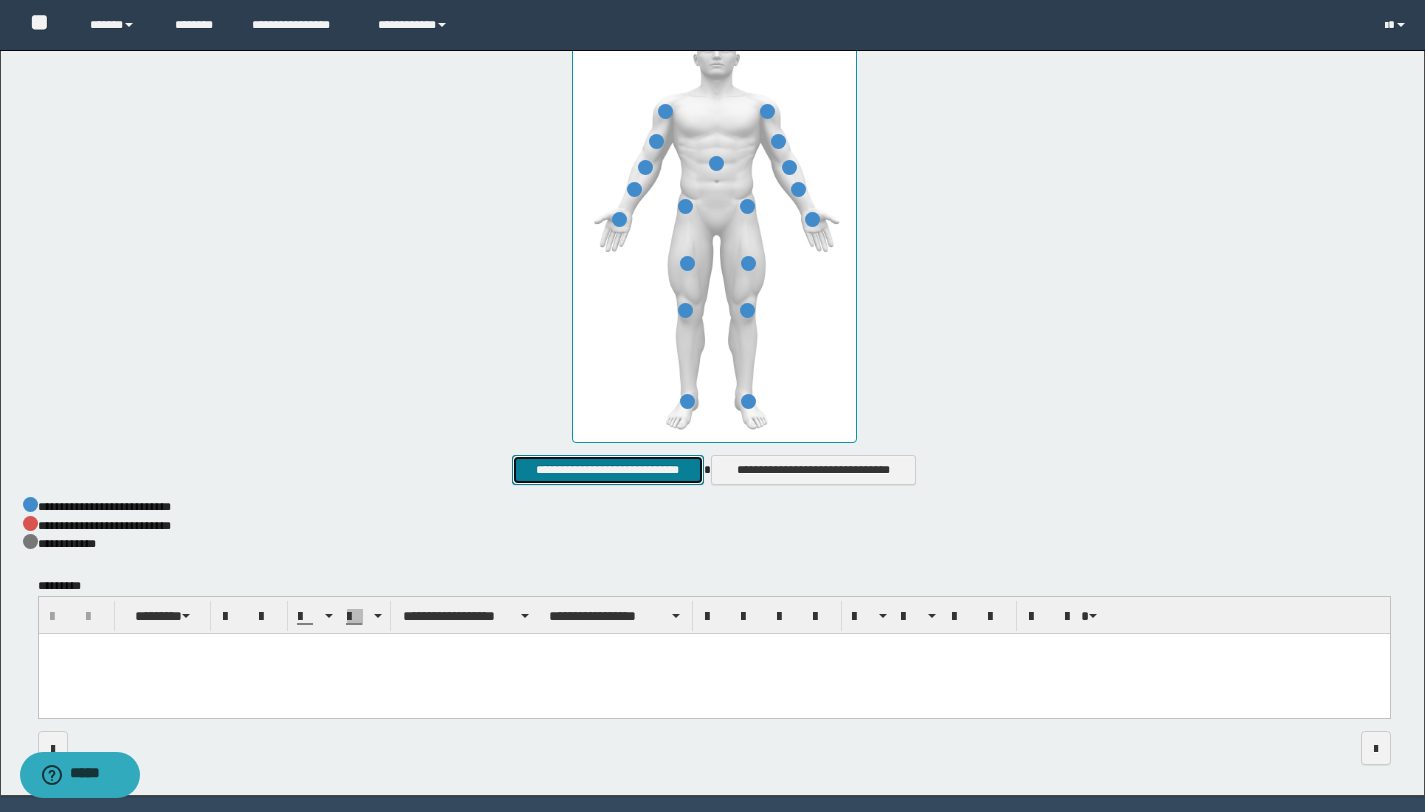 scroll, scrollTop: 918, scrollLeft: 0, axis: vertical 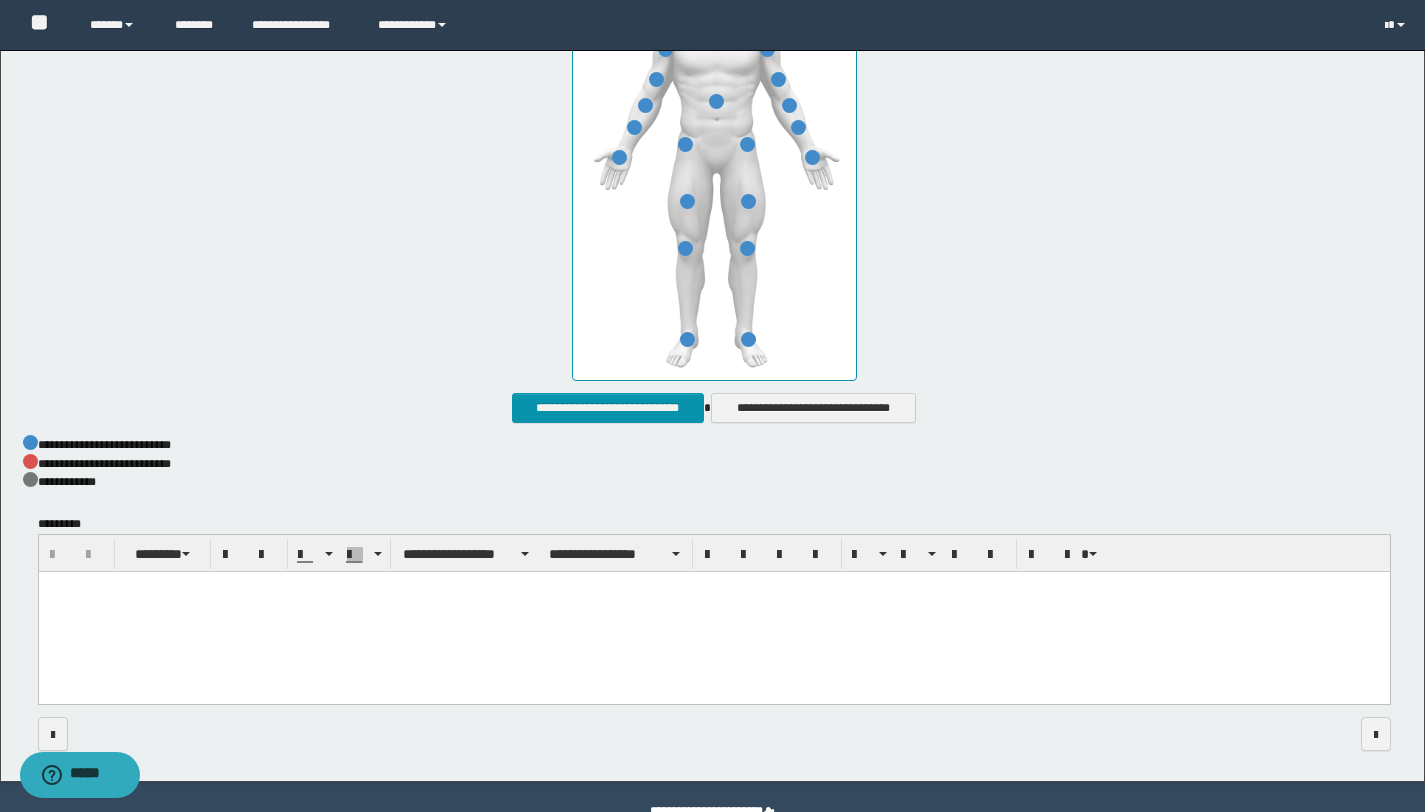 click at bounding box center (713, 613) 